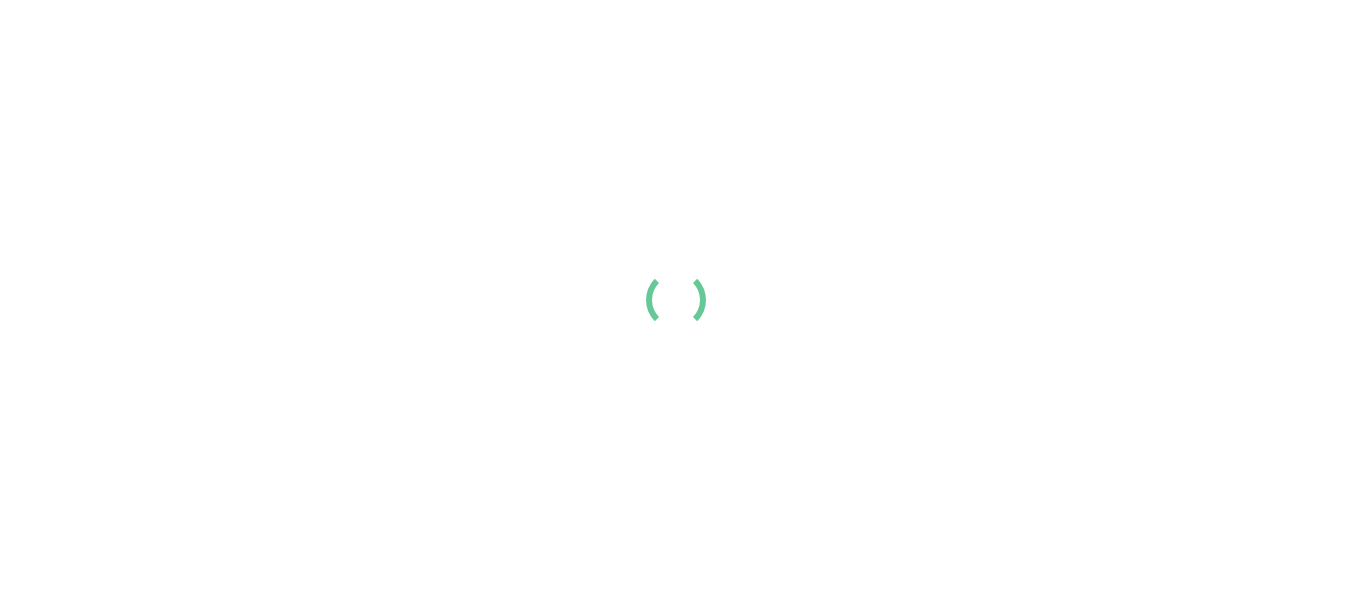scroll, scrollTop: 0, scrollLeft: 0, axis: both 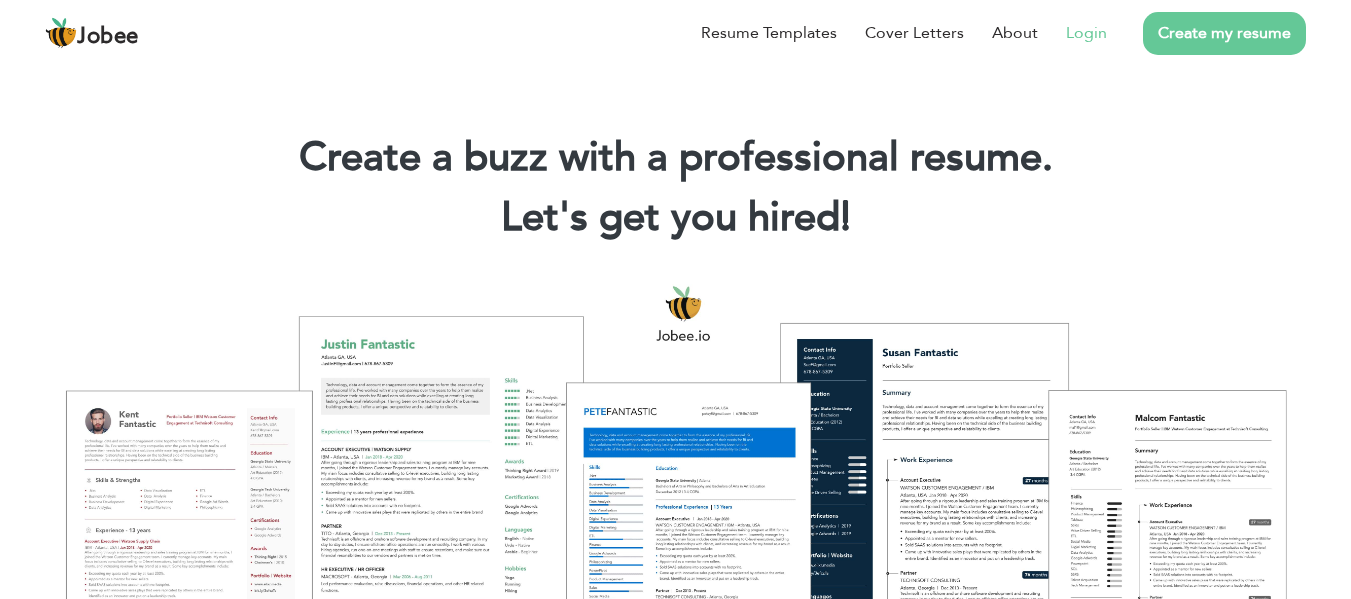click on "Login" at bounding box center (1086, 33) 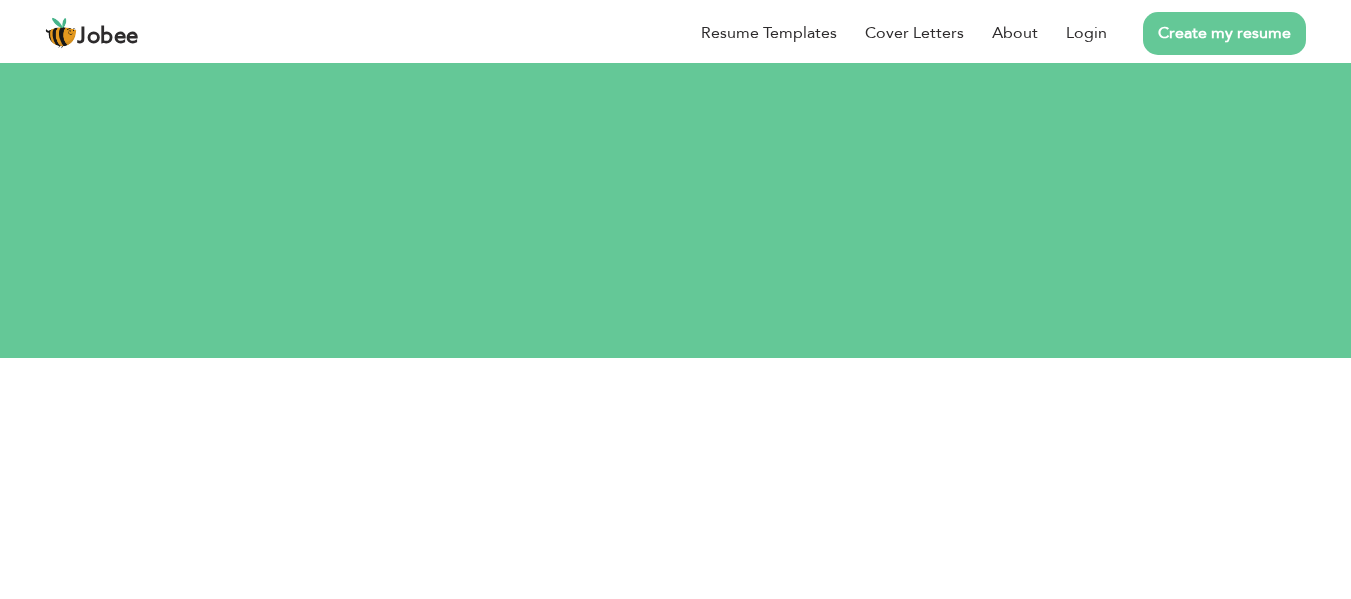 scroll, scrollTop: 0, scrollLeft: 0, axis: both 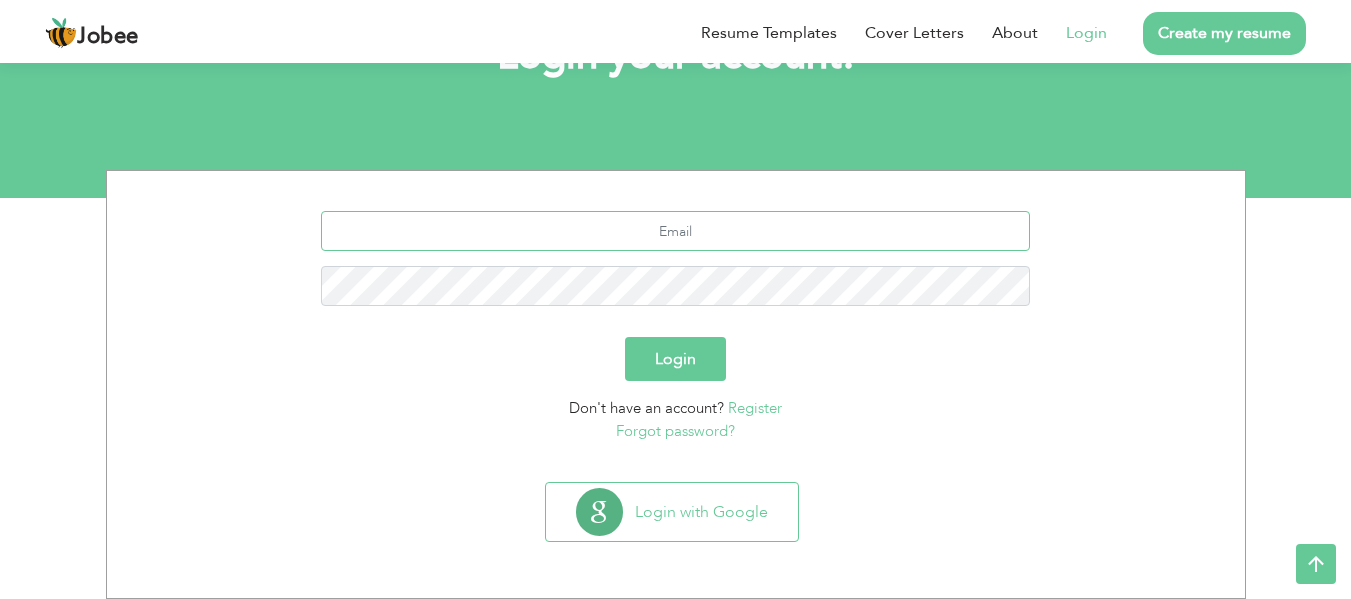 click at bounding box center [675, 231] 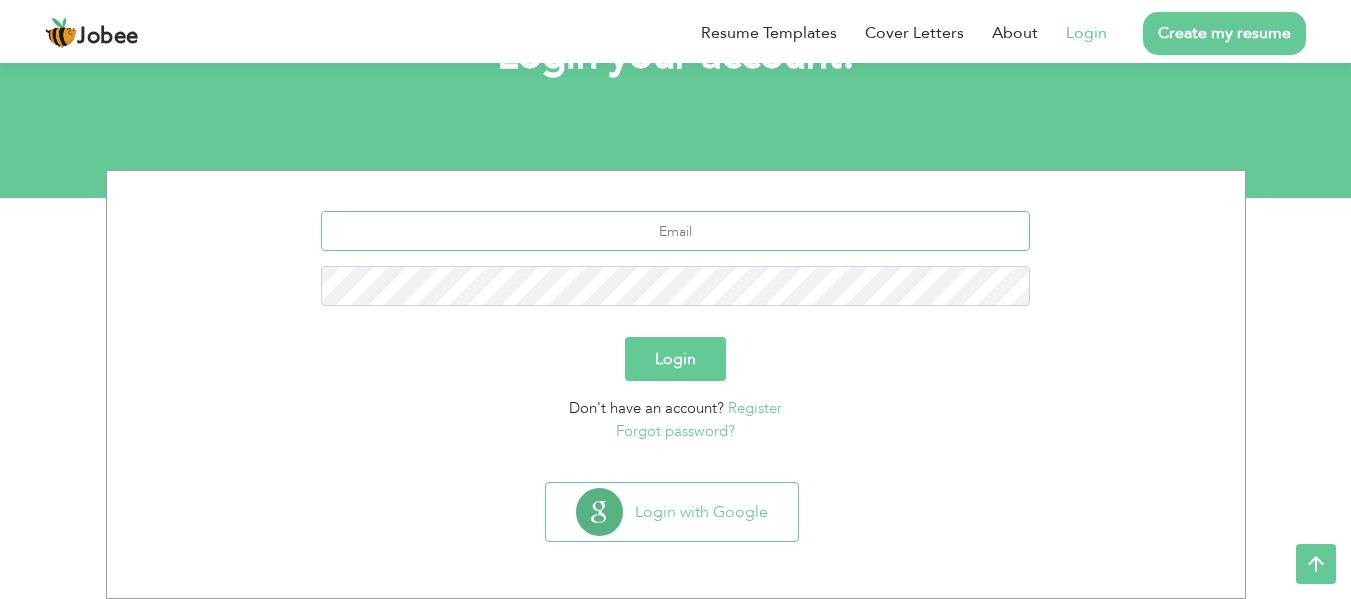 type on "umertariq1985@gmail.com" 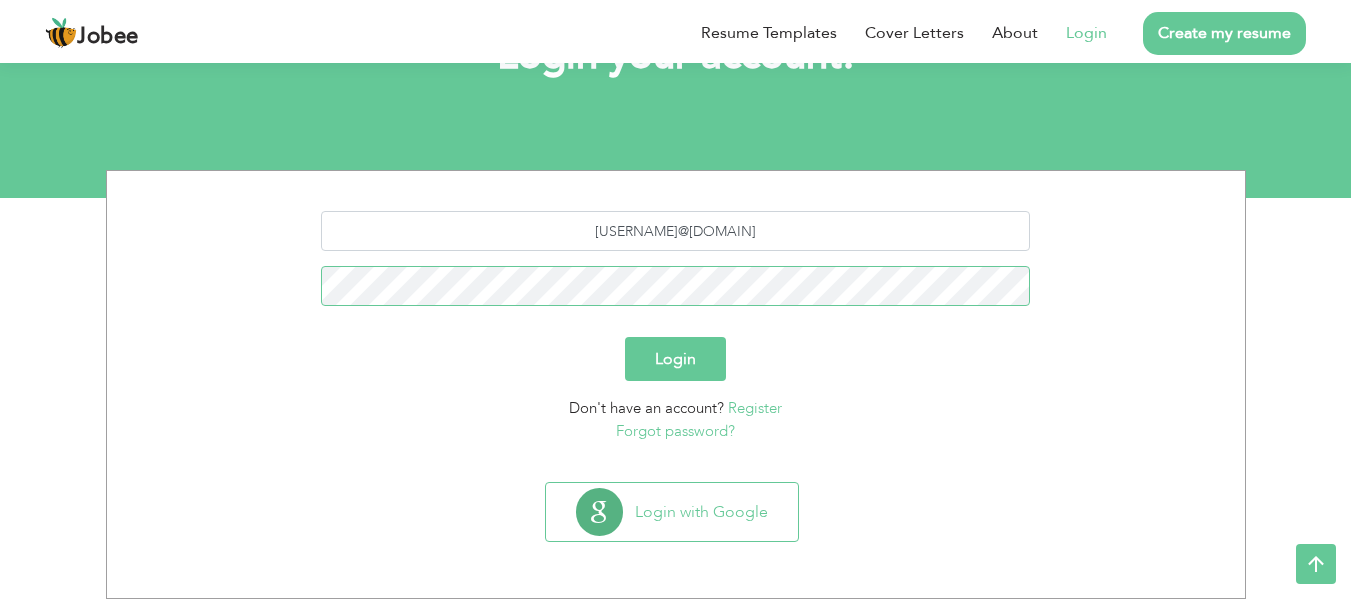 click on "Login" at bounding box center (675, 359) 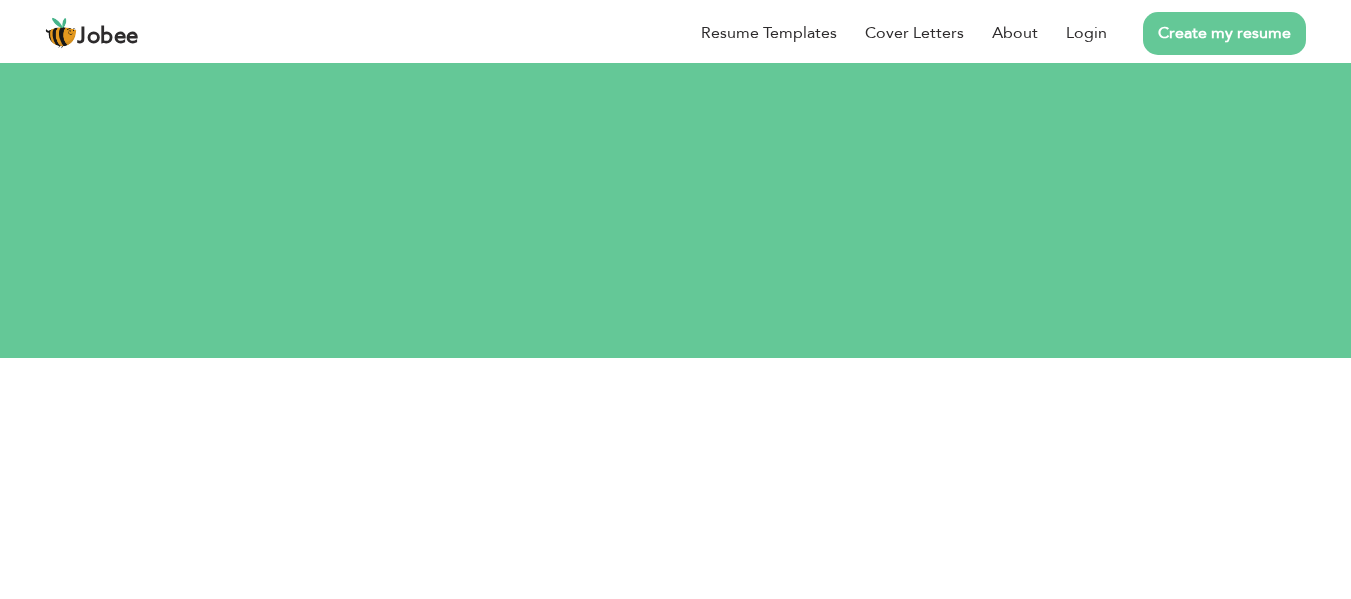 scroll, scrollTop: 0, scrollLeft: 0, axis: both 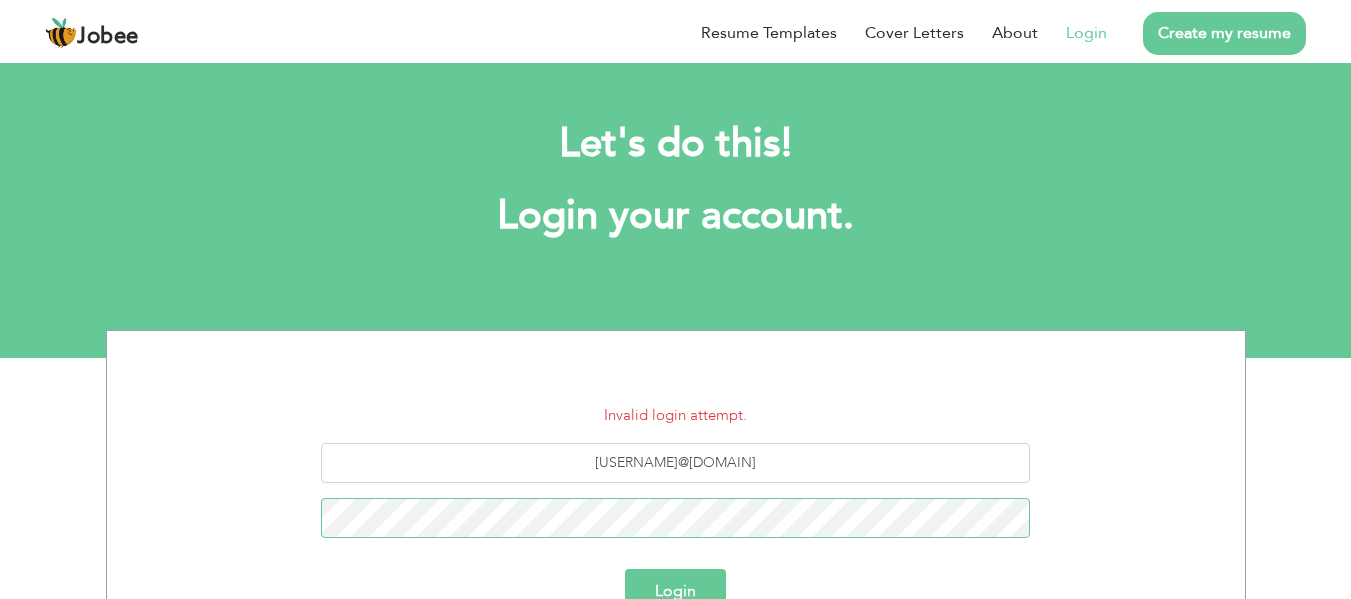 click on "Login" at bounding box center (675, 591) 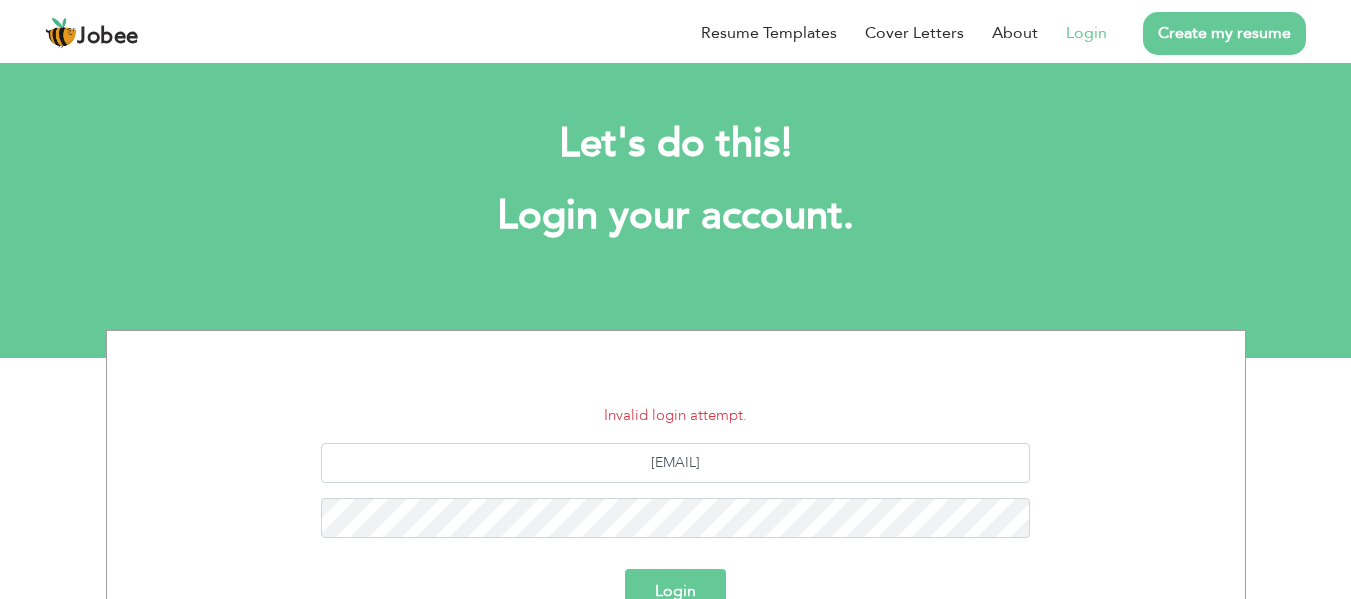 scroll, scrollTop: 0, scrollLeft: 0, axis: both 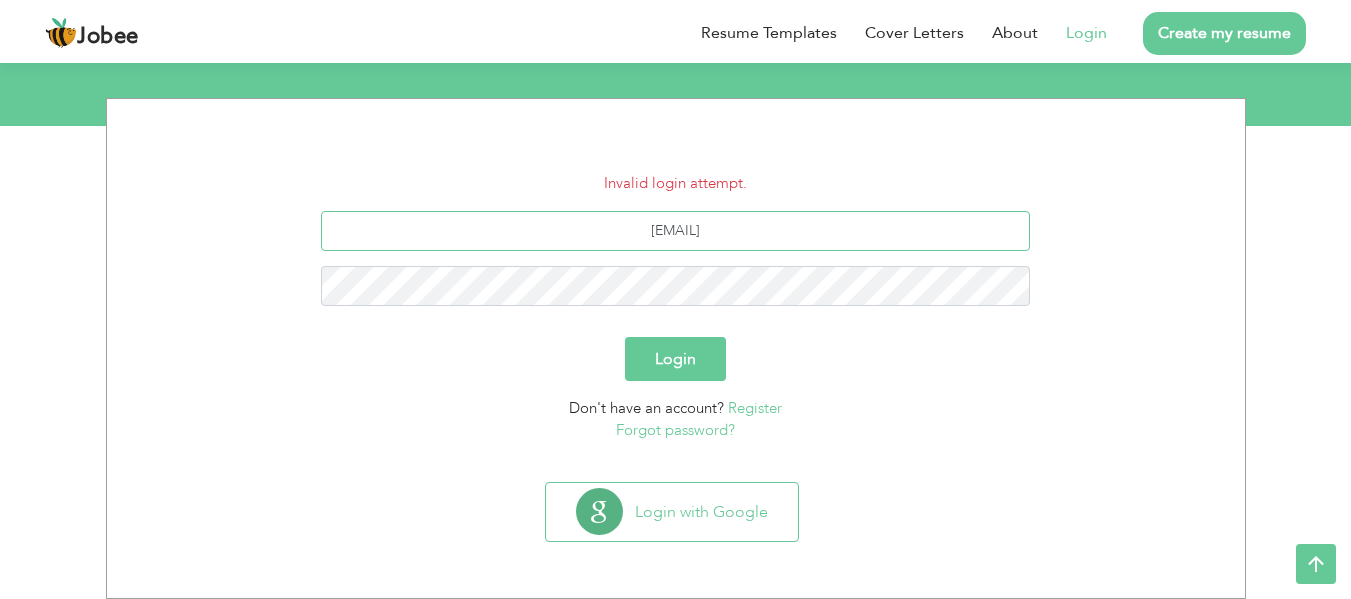 drag, startPoint x: 622, startPoint y: 227, endPoint x: 1040, endPoint y: 229, distance: 418.0048 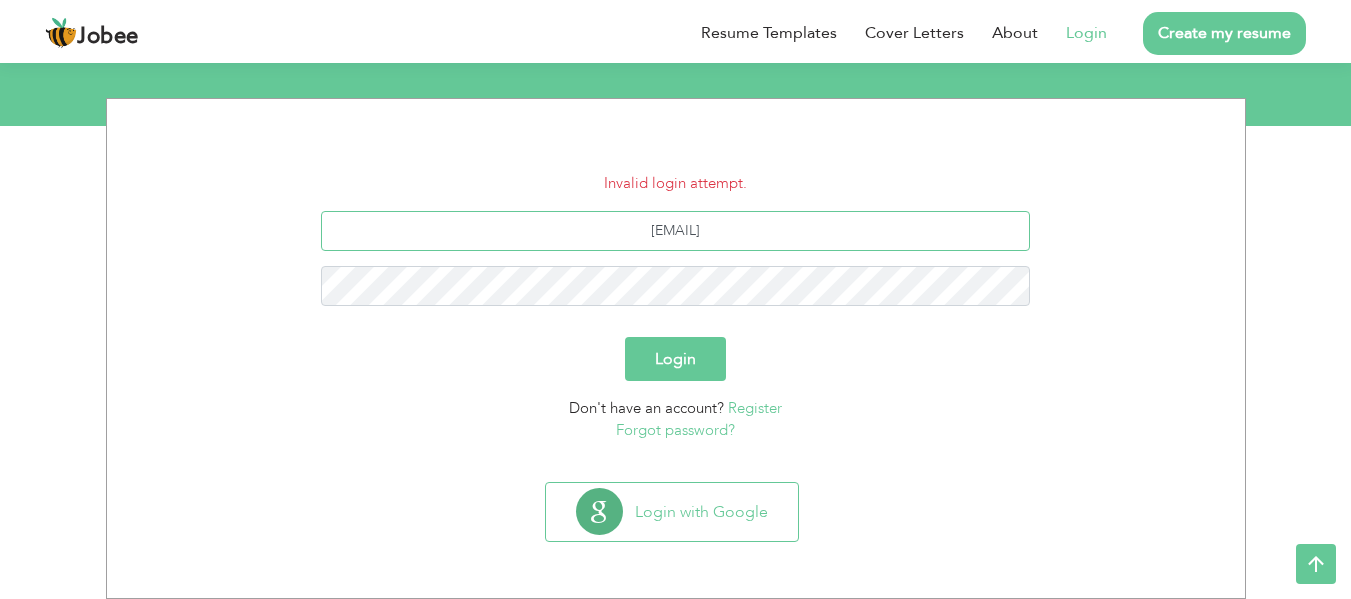 type on "umer.tariq@ucp.edu.pk" 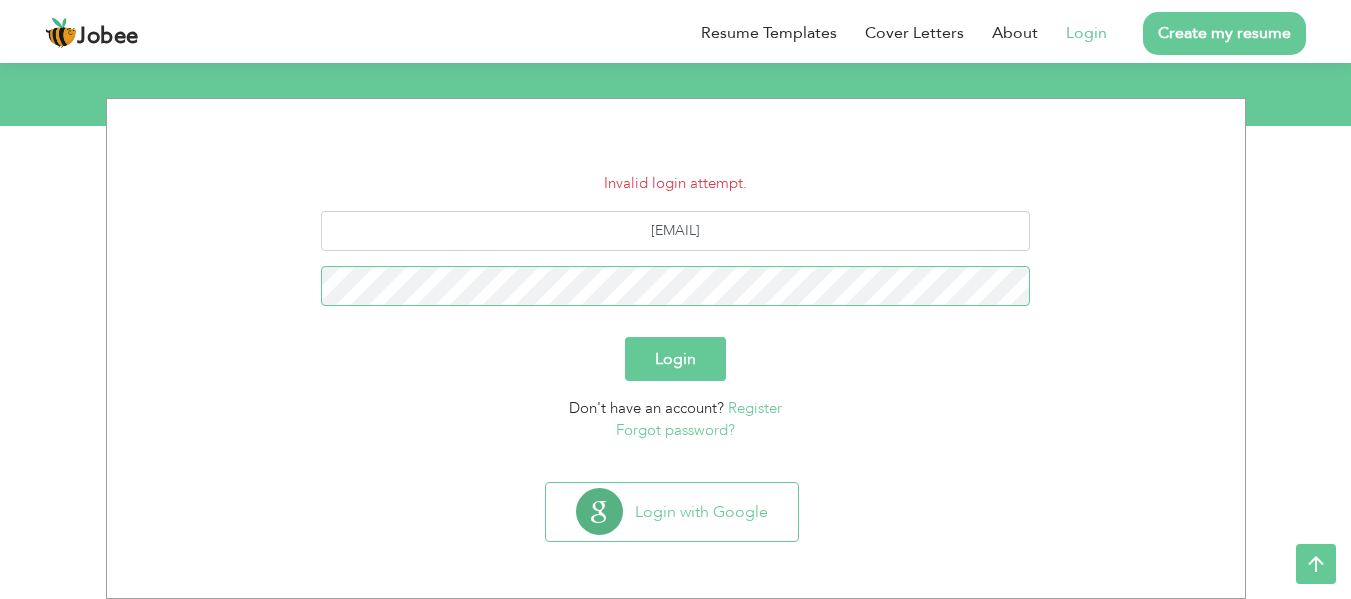 click on "Login" at bounding box center [675, 359] 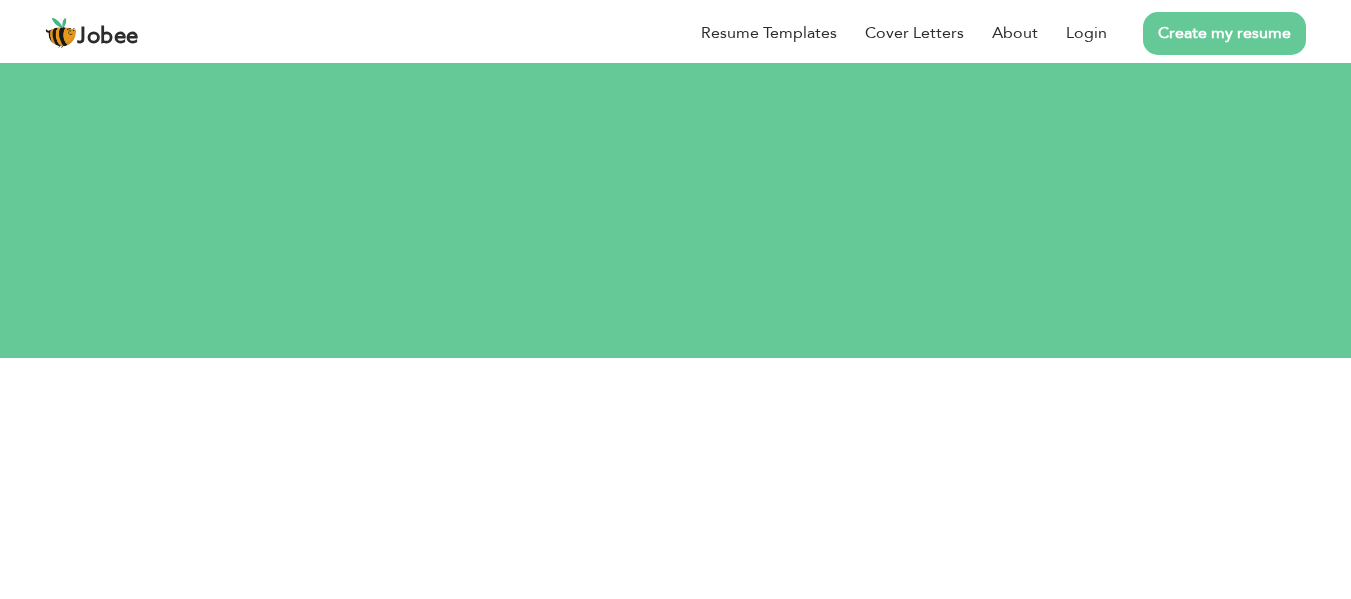 scroll, scrollTop: 0, scrollLeft: 0, axis: both 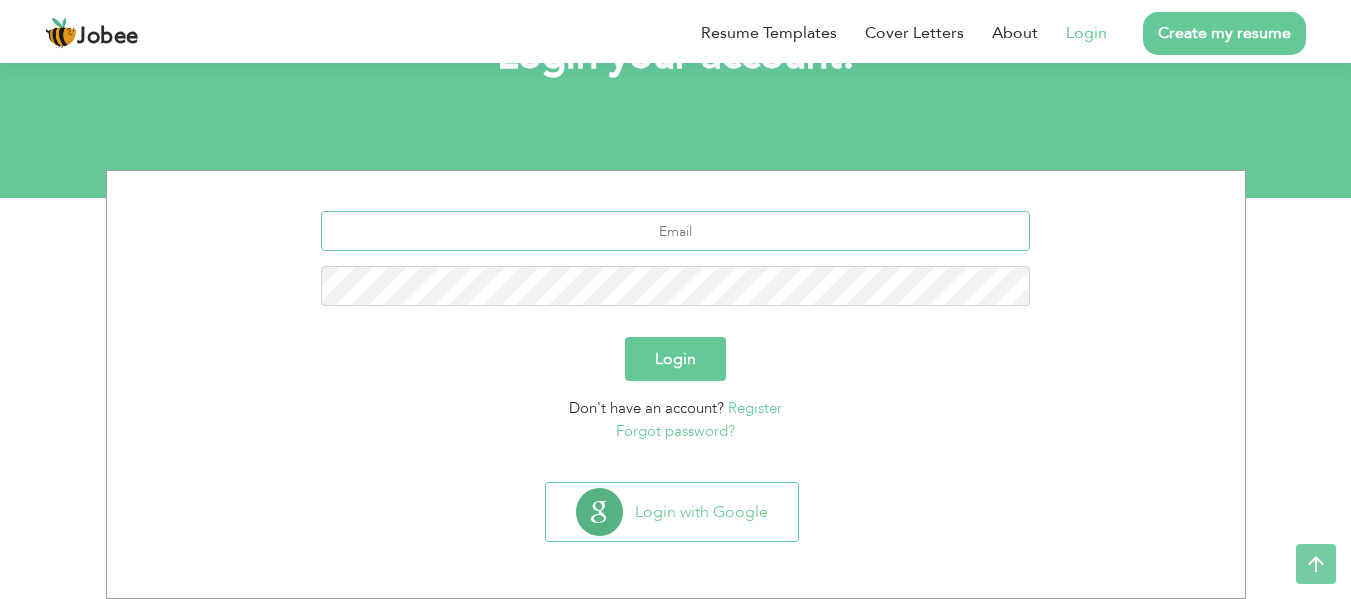 click at bounding box center (675, 231) 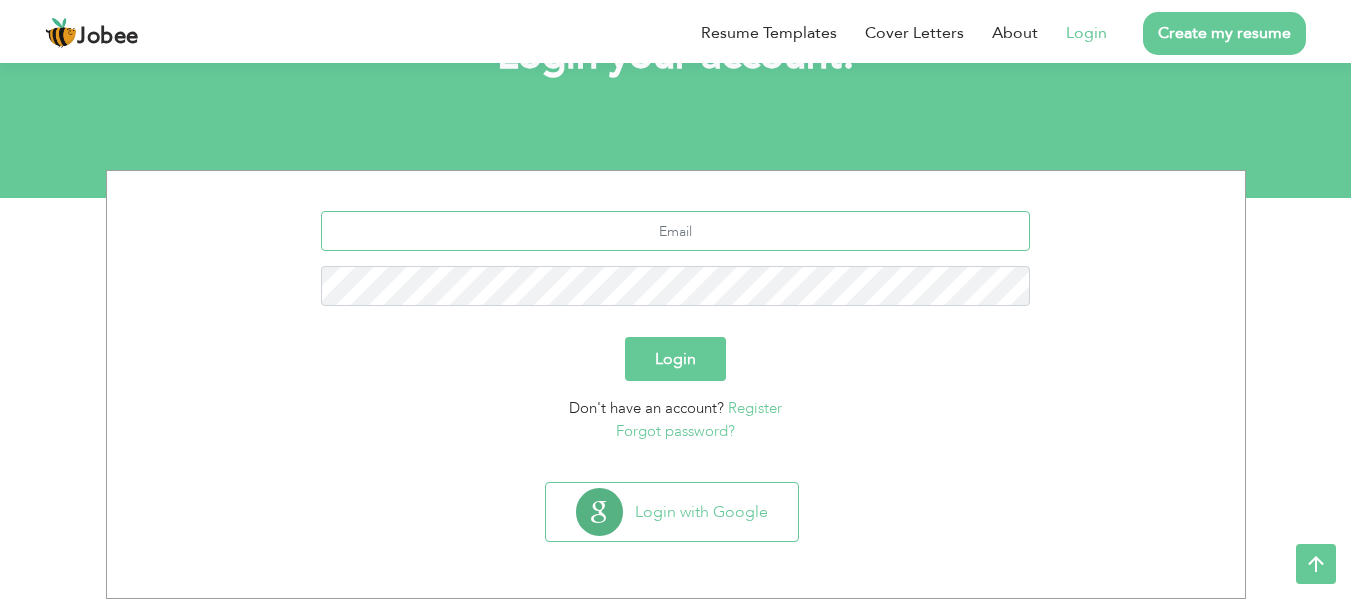 click at bounding box center (675, 231) 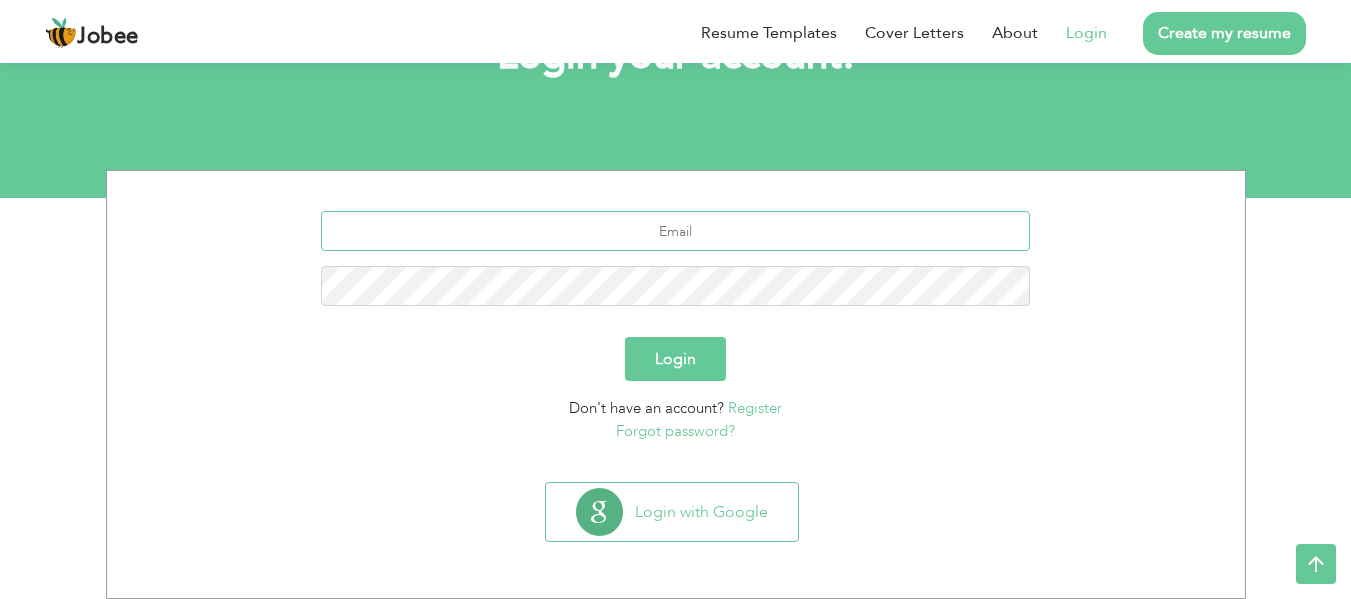 type on "umer.tariq@ucp.edu.pk" 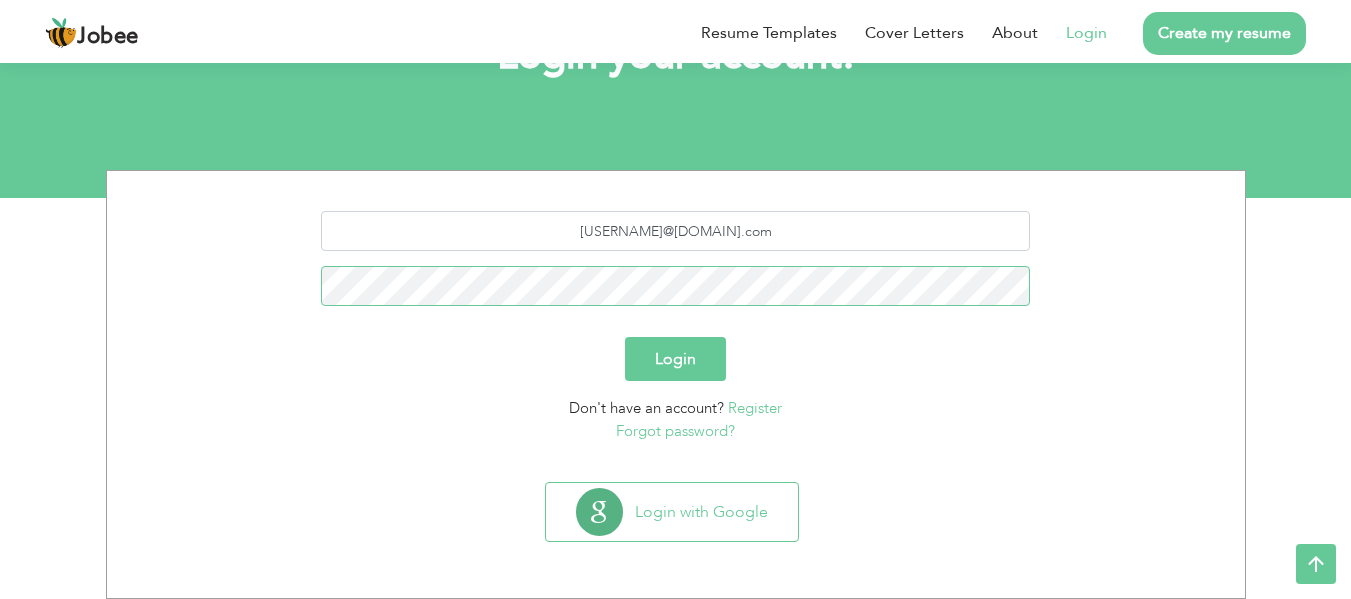click on "Login" at bounding box center [675, 359] 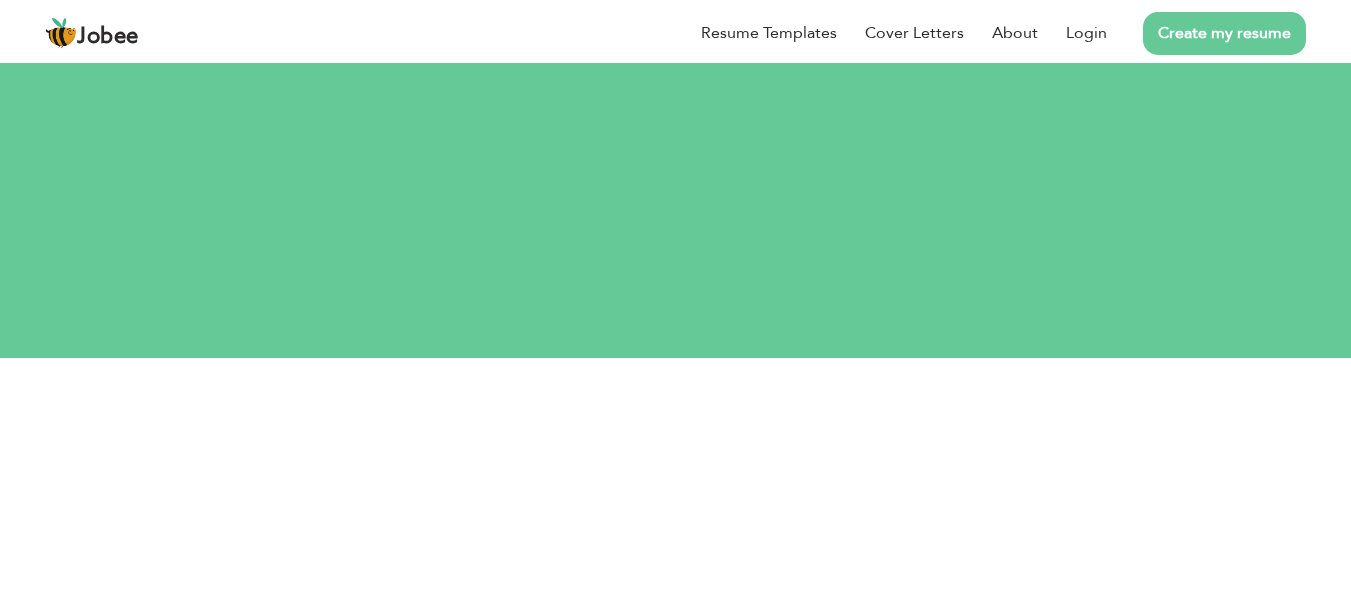 scroll, scrollTop: 0, scrollLeft: 0, axis: both 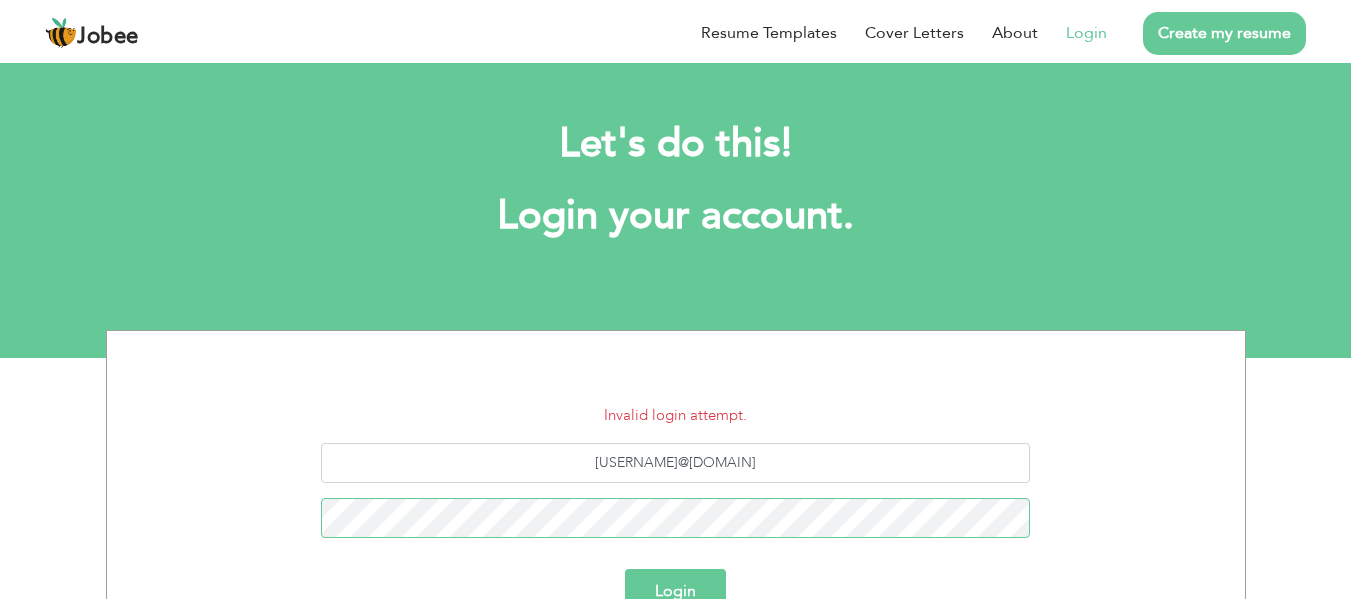 click on "Login" at bounding box center [675, 591] 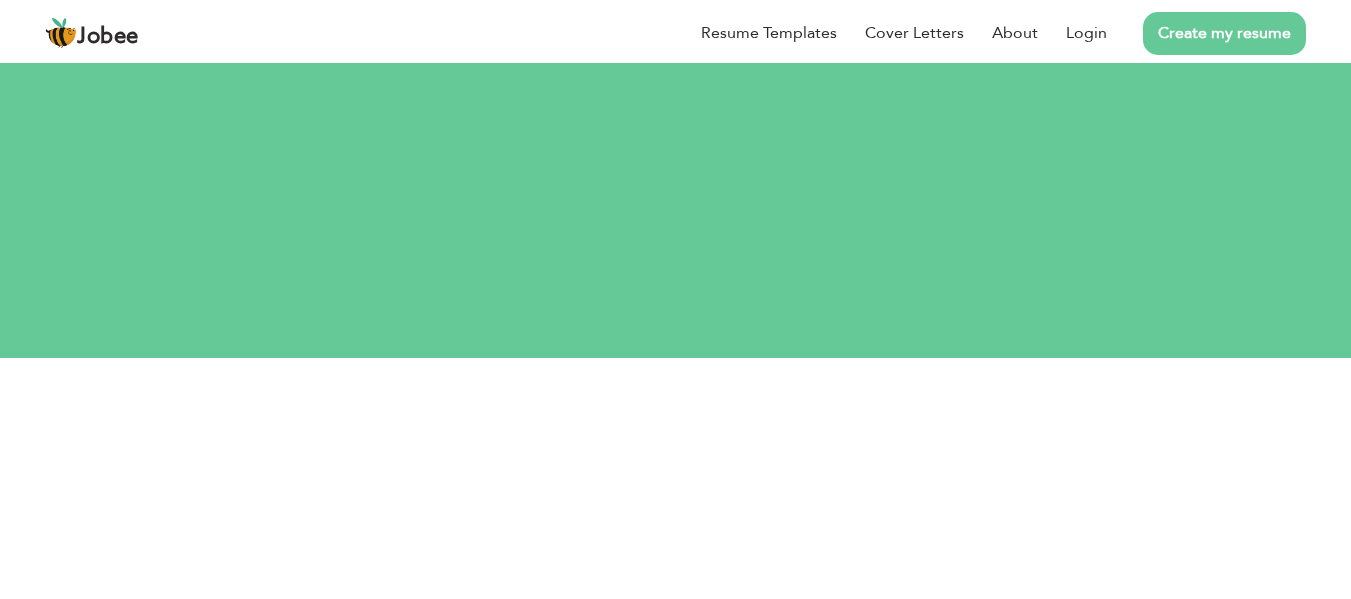 scroll, scrollTop: 0, scrollLeft: 0, axis: both 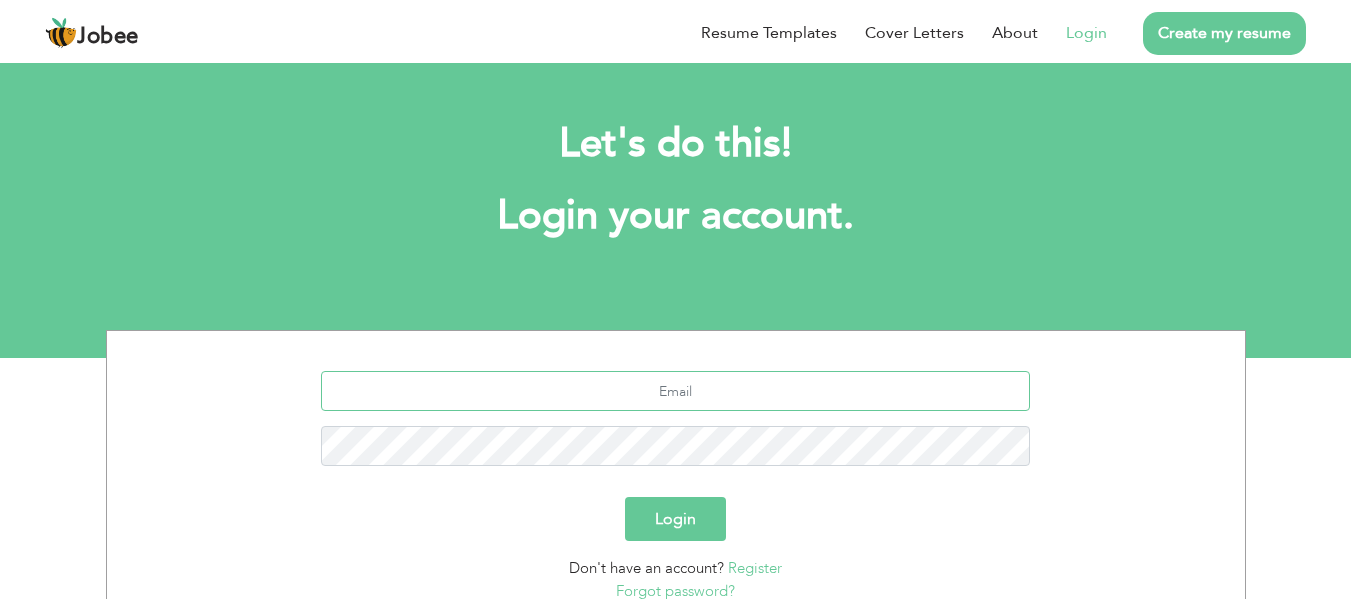 click at bounding box center (675, 391) 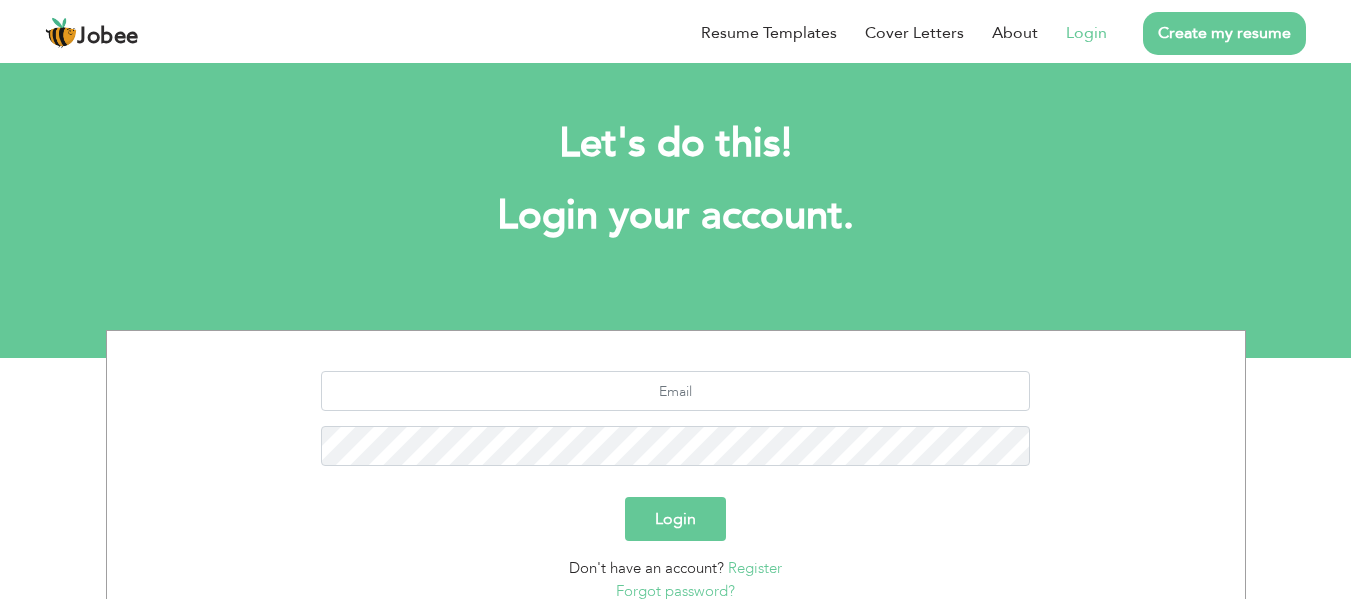 scroll, scrollTop: 0, scrollLeft: 0, axis: both 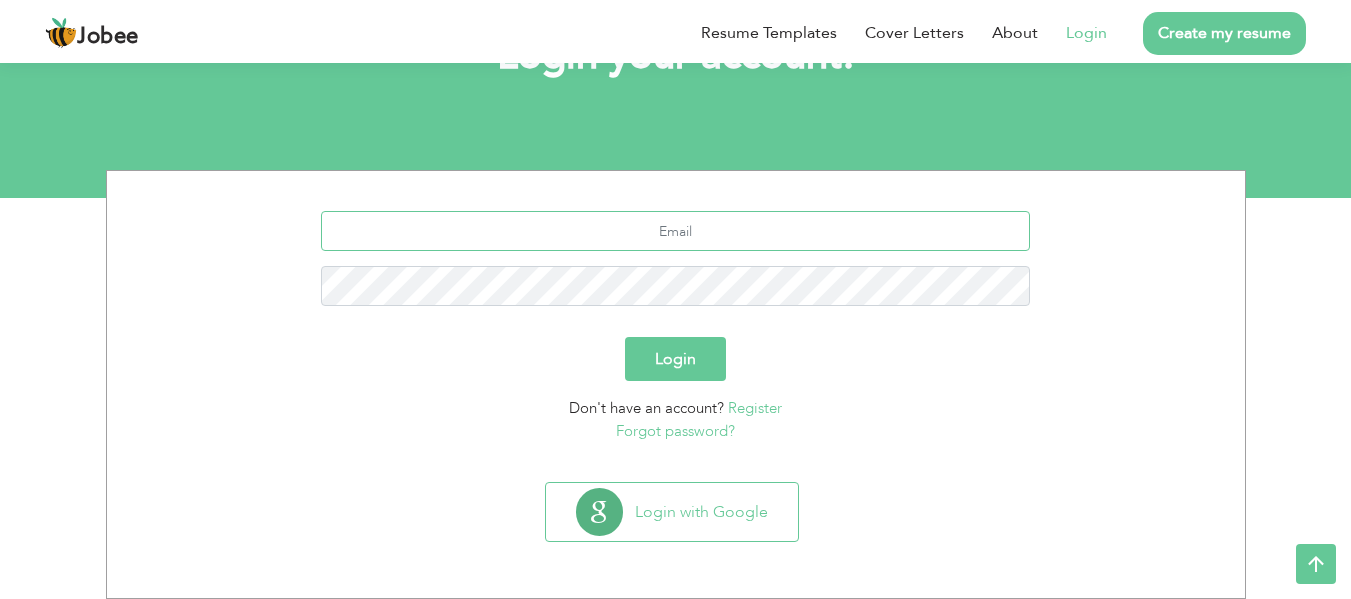 click at bounding box center [675, 231] 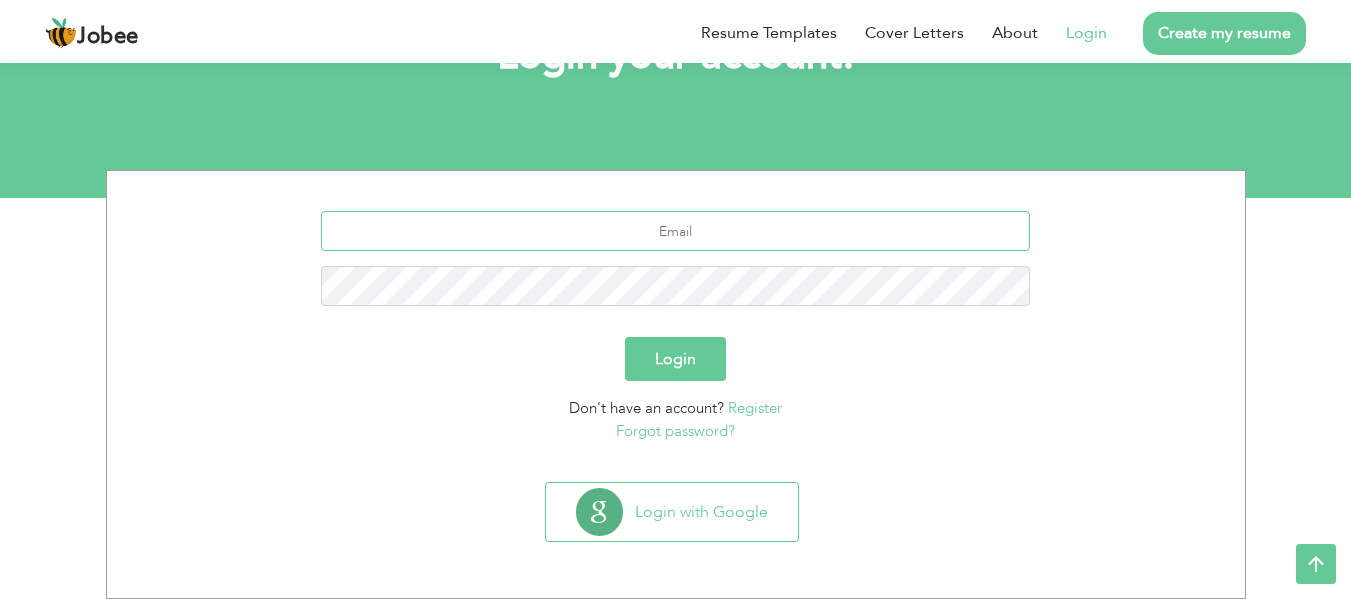 type on "umer.tariq@ucp.edu.pk" 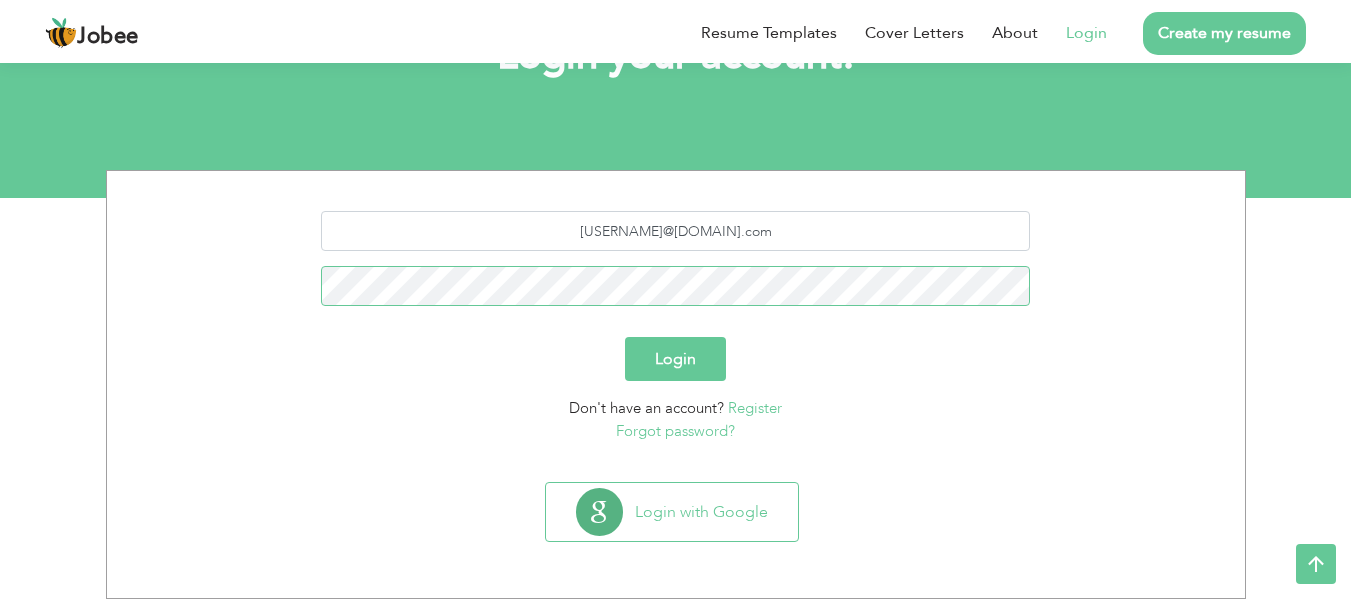click on "Login" at bounding box center [675, 359] 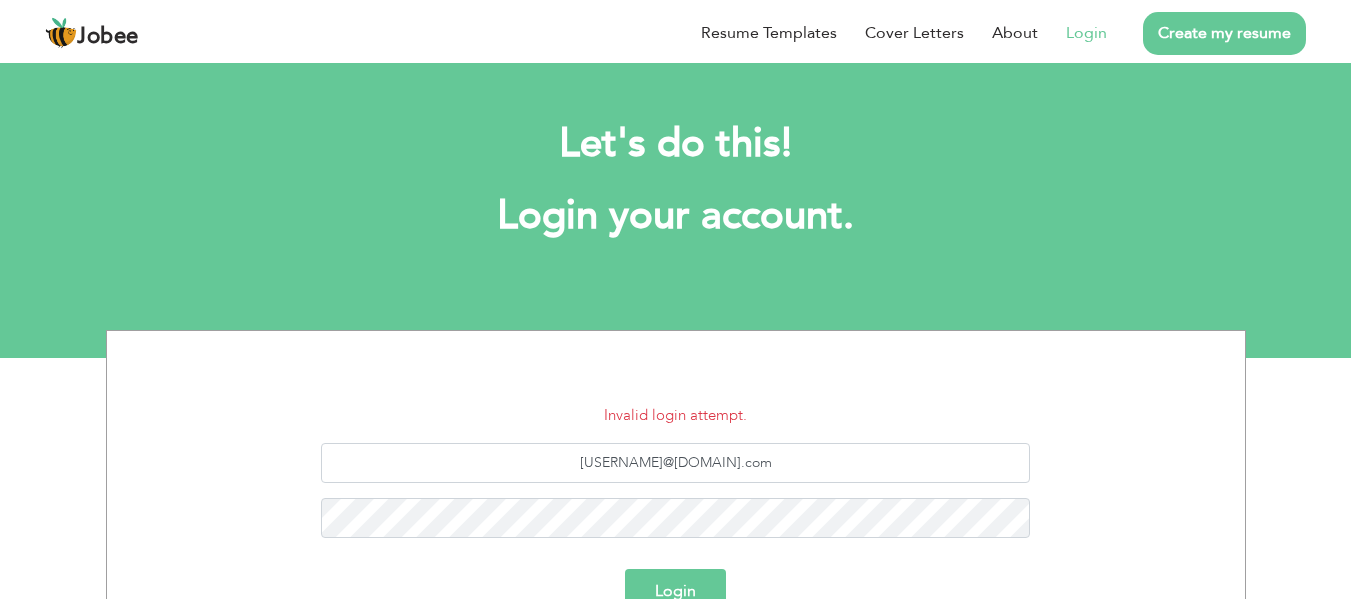 scroll, scrollTop: 0, scrollLeft: 0, axis: both 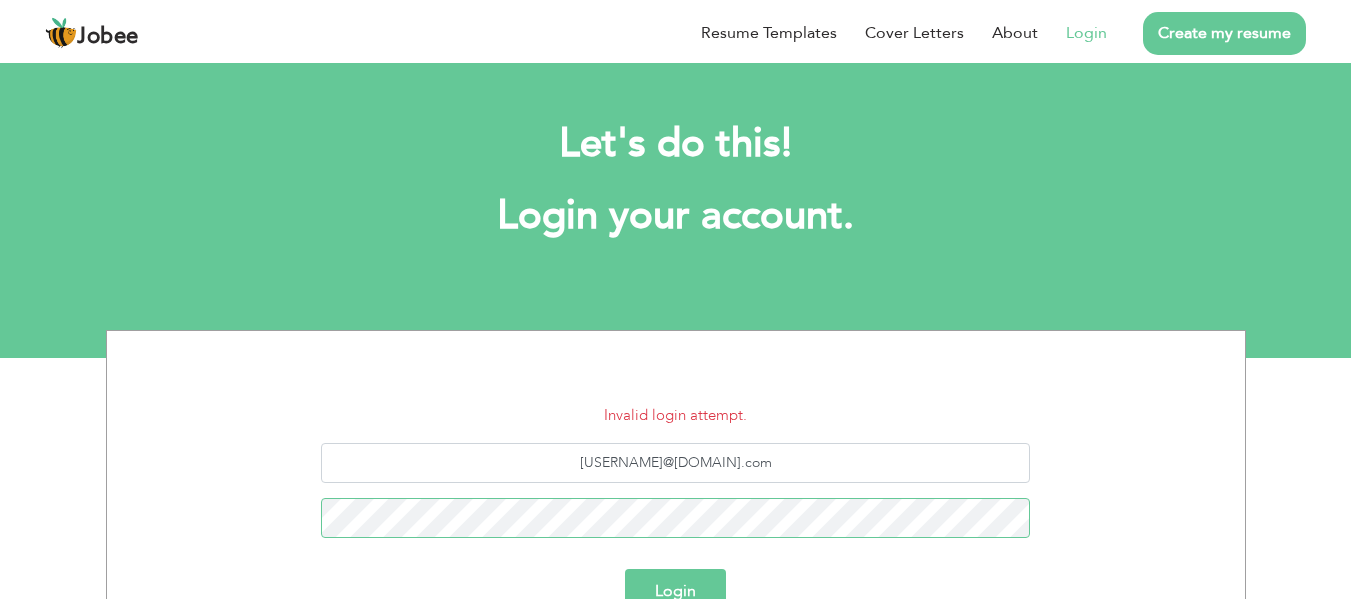 click on "Login" at bounding box center (675, 591) 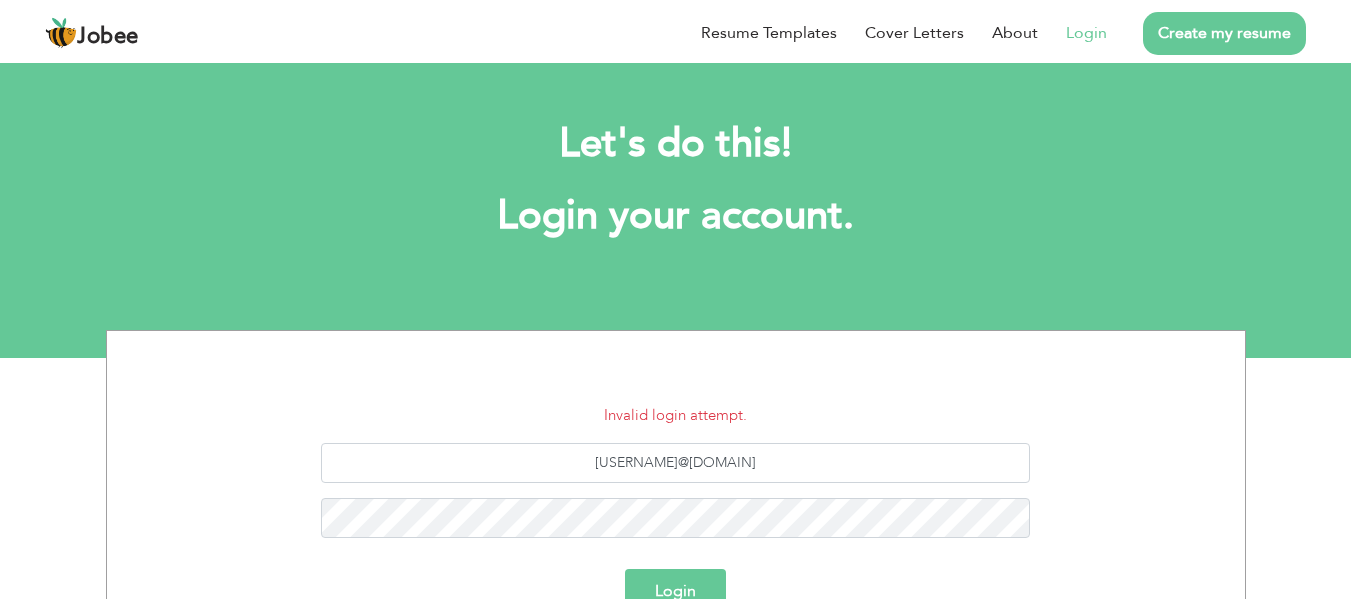 scroll, scrollTop: 0, scrollLeft: 0, axis: both 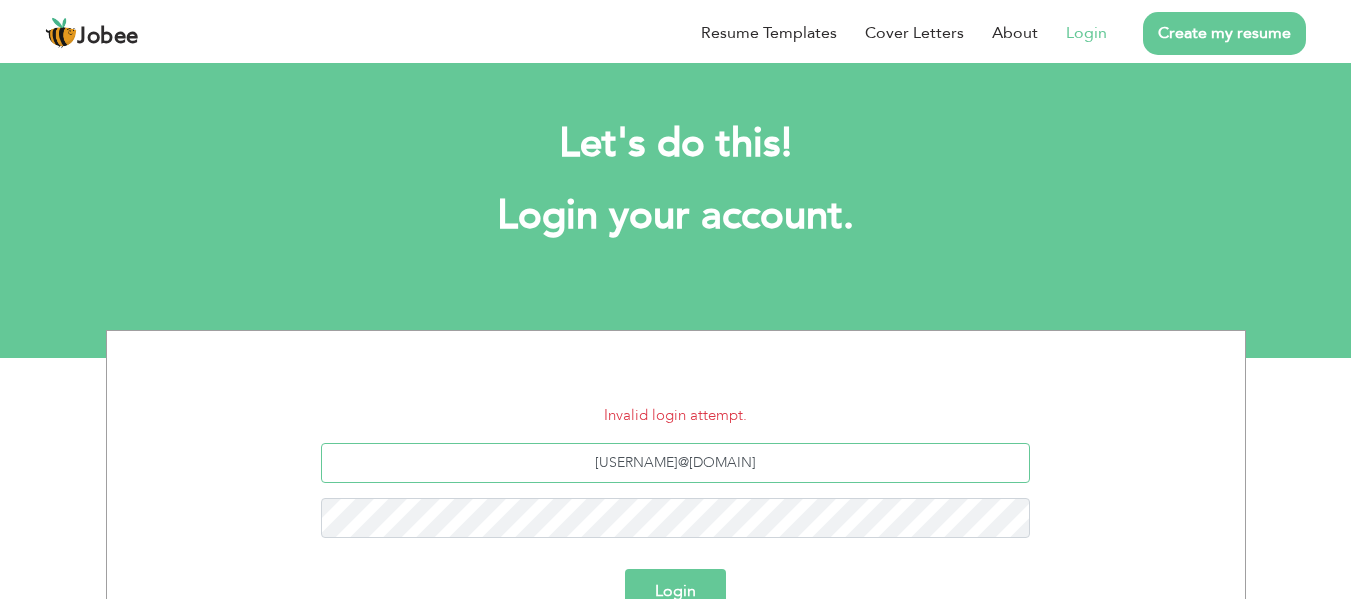 drag, startPoint x: 632, startPoint y: 464, endPoint x: 935, endPoint y: 473, distance: 303.13364 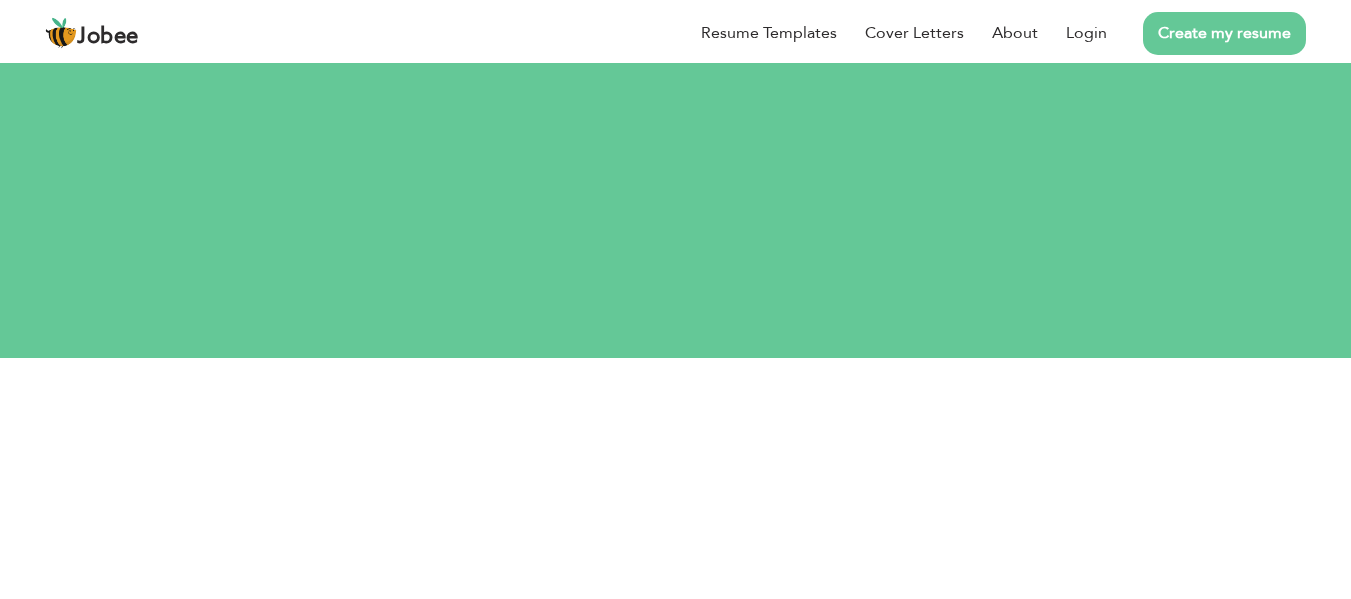 scroll, scrollTop: 0, scrollLeft: 0, axis: both 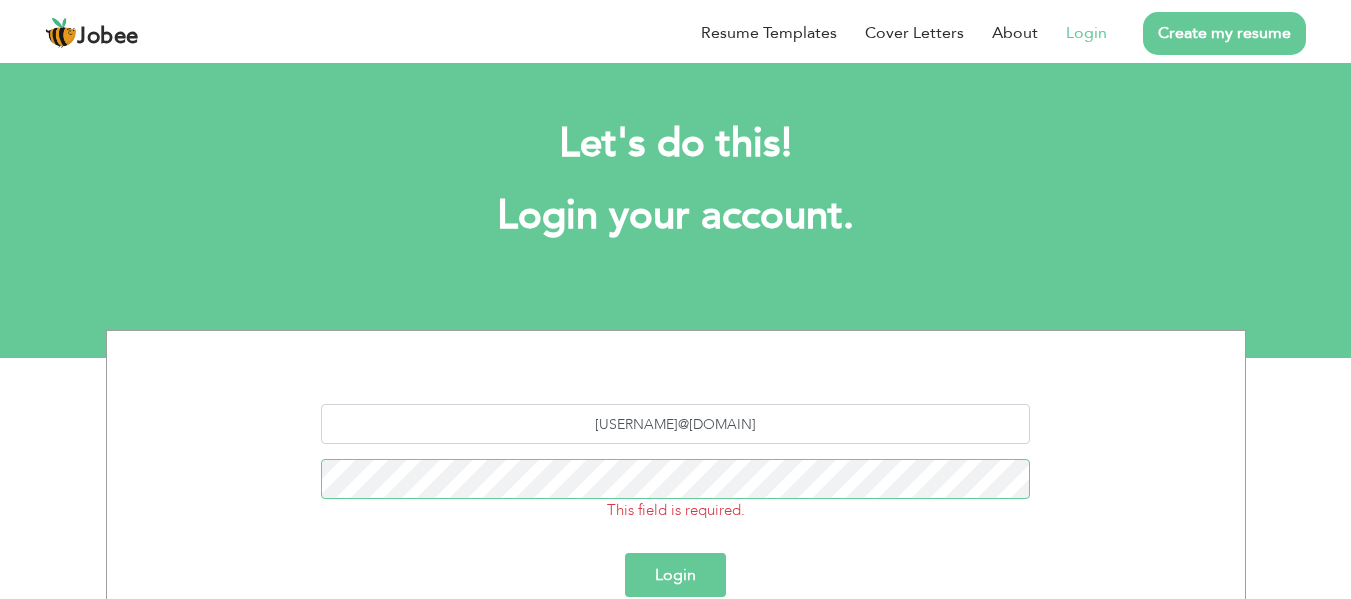click on "Login" at bounding box center [675, 575] 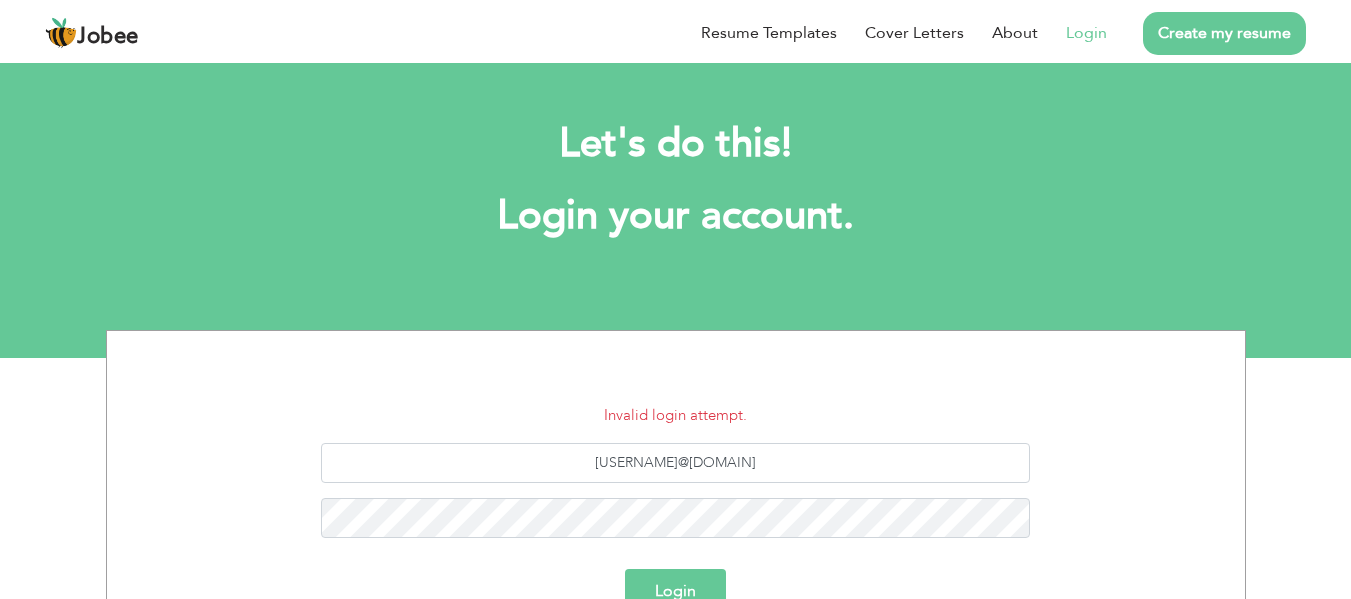 scroll, scrollTop: 0, scrollLeft: 0, axis: both 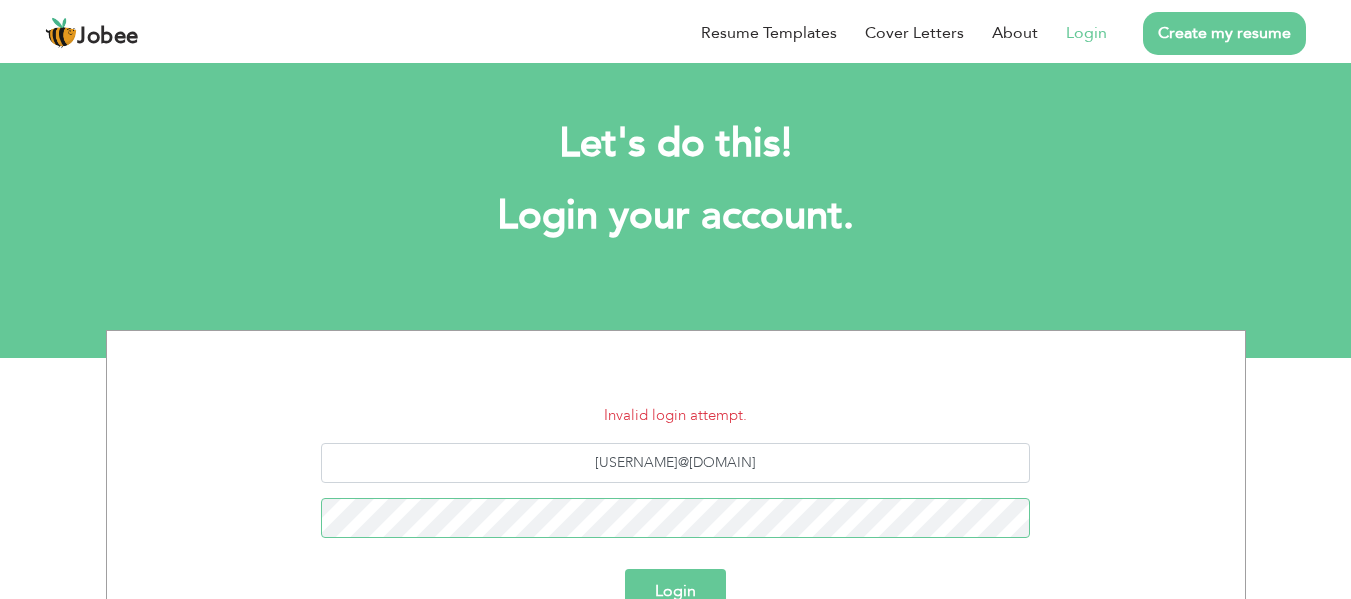 click on "Login" at bounding box center (675, 591) 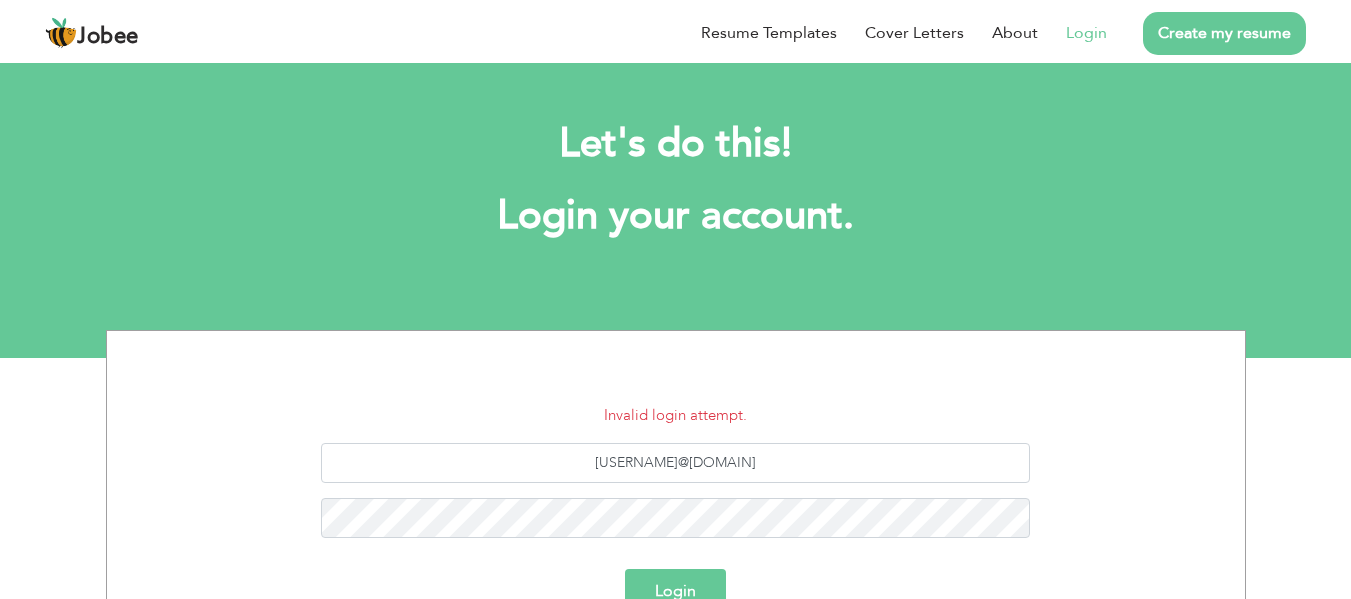 scroll, scrollTop: 0, scrollLeft: 0, axis: both 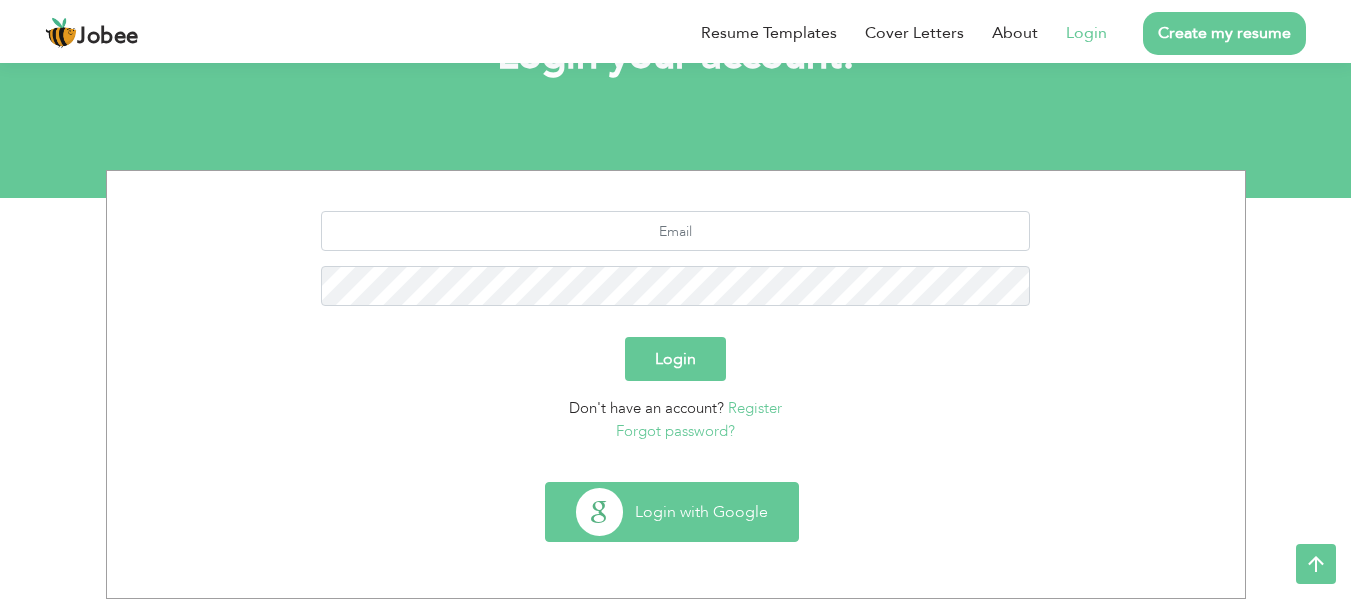 click on "Login with Google" at bounding box center [672, 512] 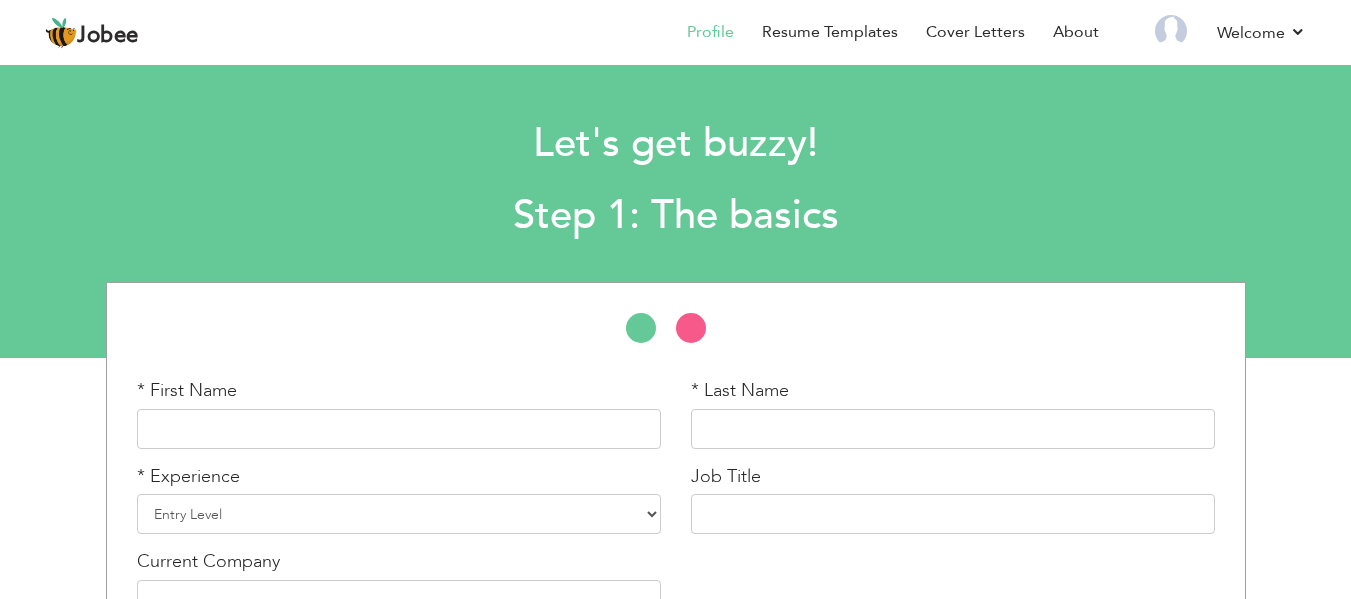 scroll, scrollTop: 0, scrollLeft: 0, axis: both 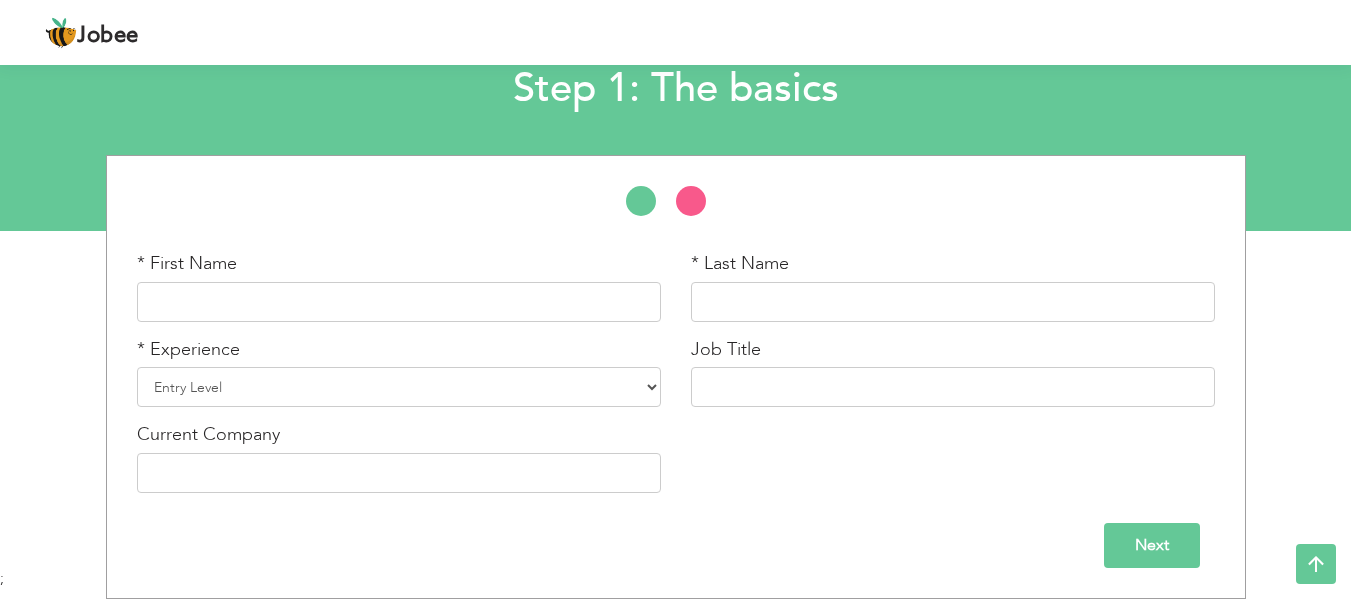 click on "Next" at bounding box center (1152, 545) 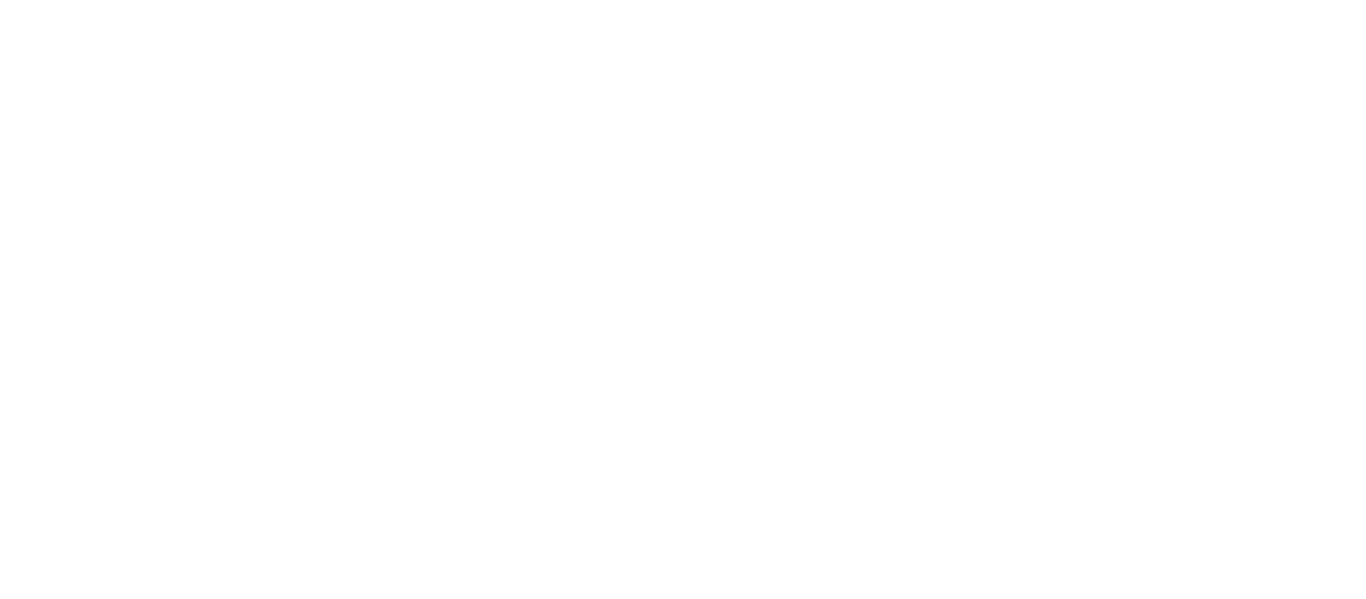 scroll, scrollTop: 0, scrollLeft: 0, axis: both 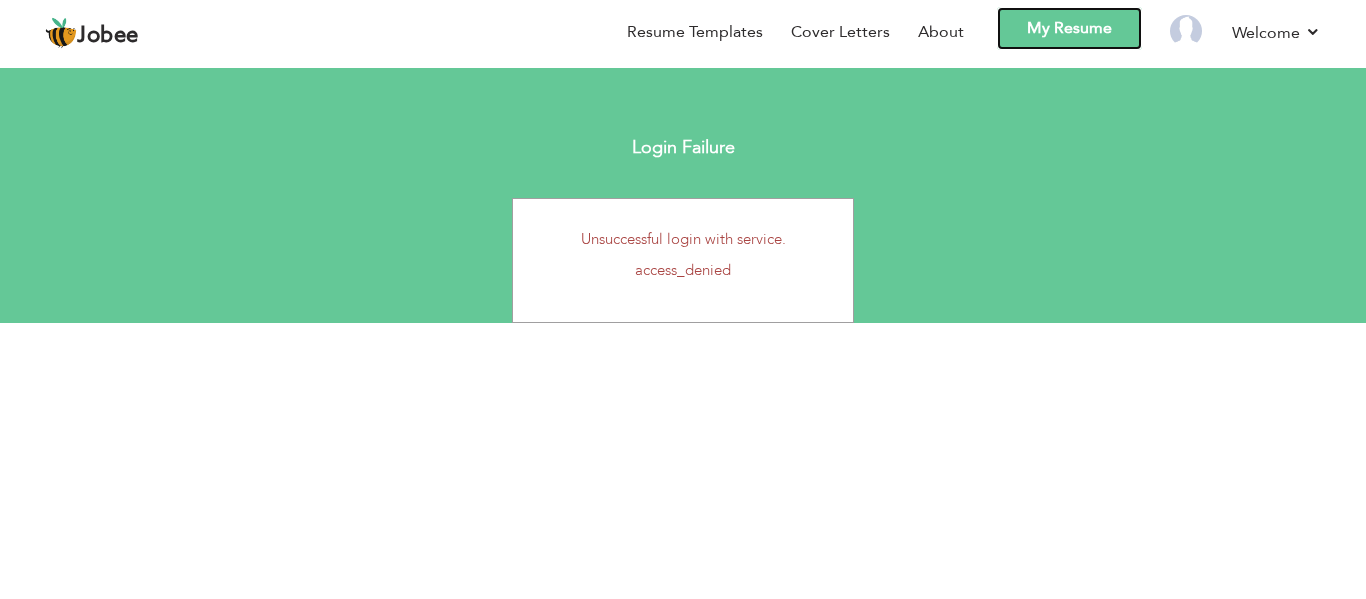 click on "My Resume" at bounding box center [1069, 28] 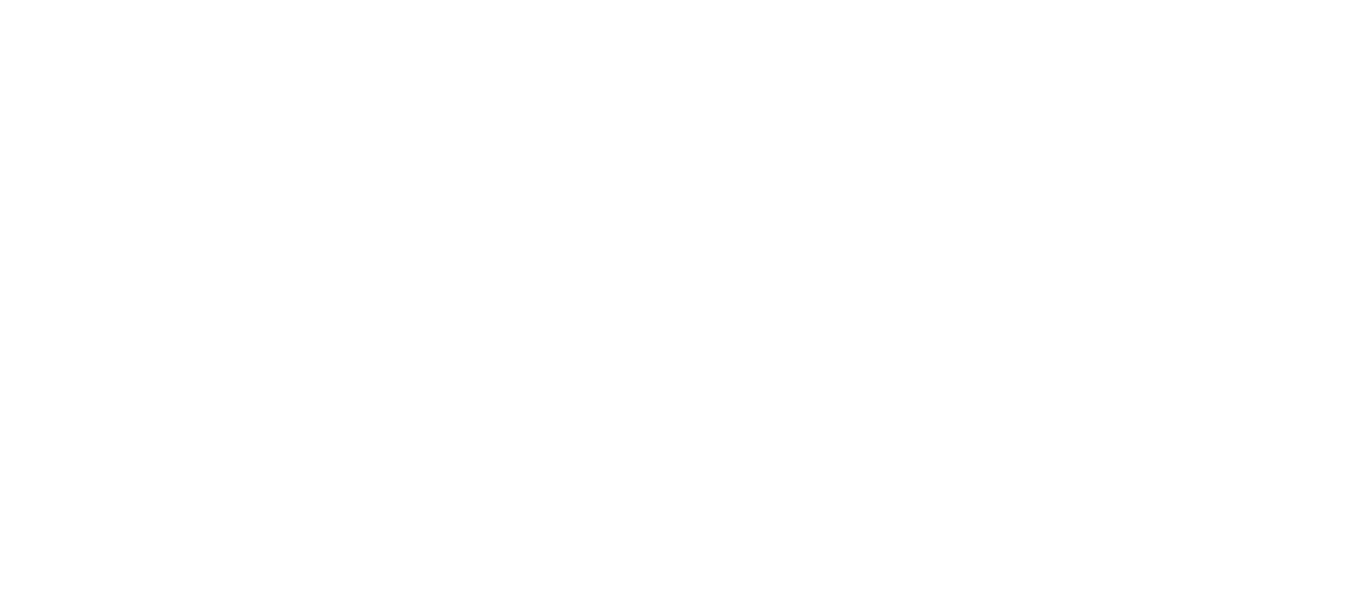 scroll, scrollTop: 0, scrollLeft: 0, axis: both 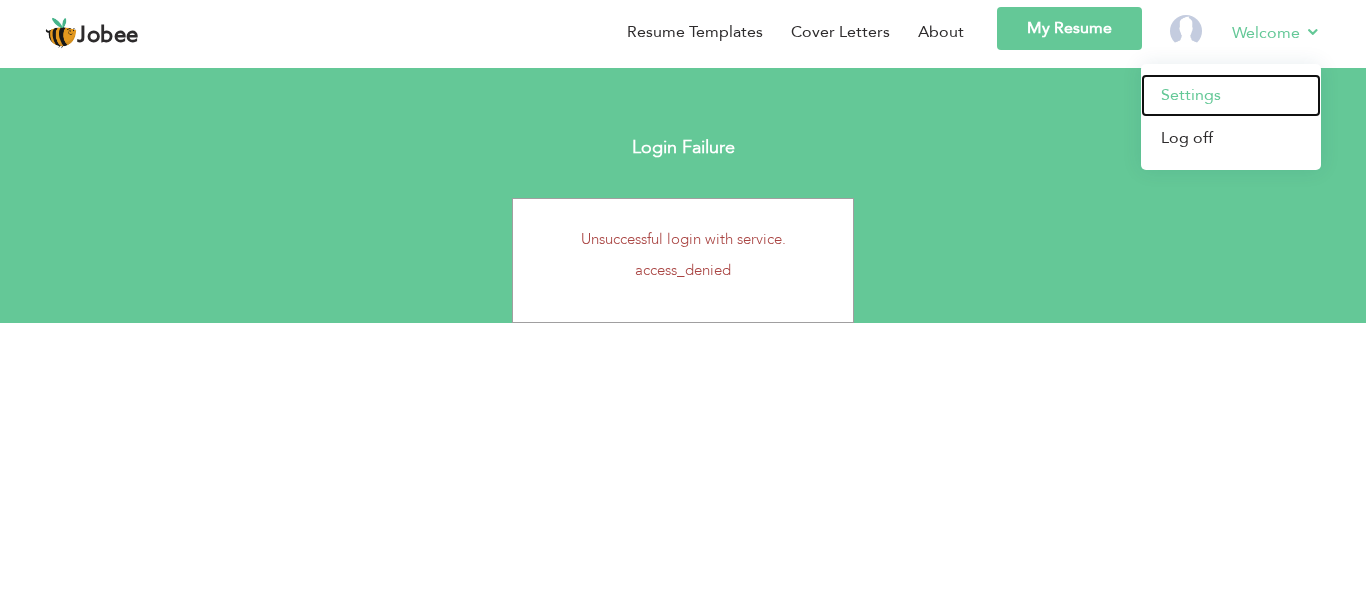 click on "Settings" at bounding box center (1231, 95) 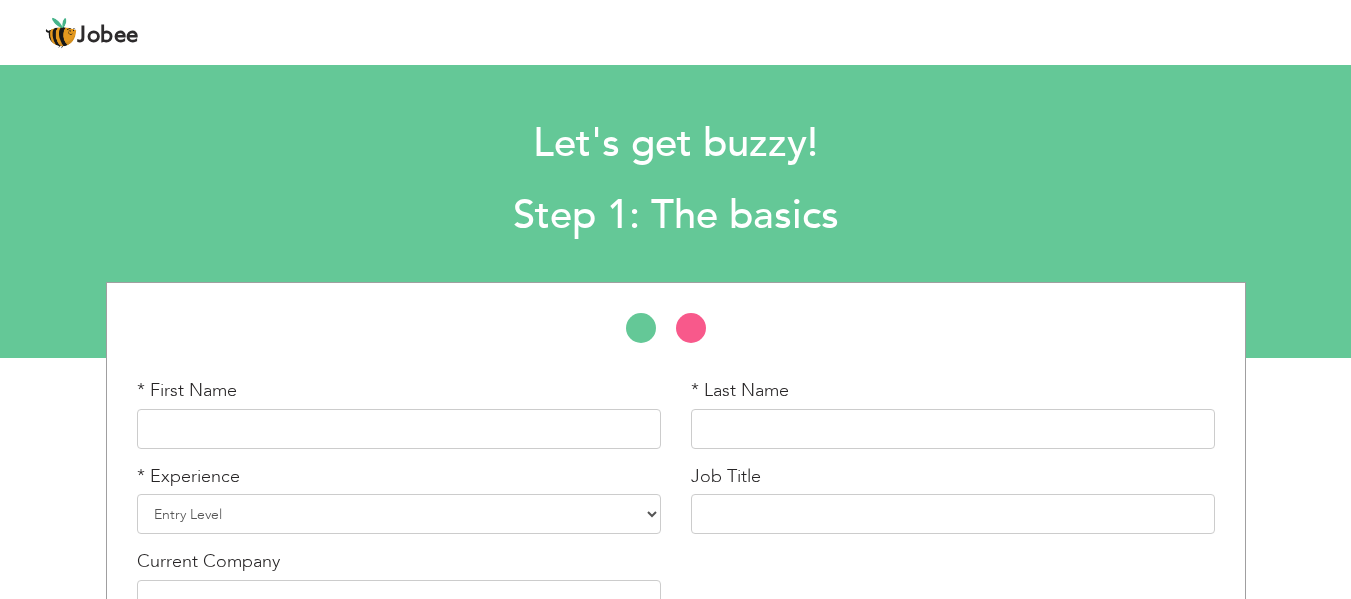 scroll, scrollTop: 0, scrollLeft: 0, axis: both 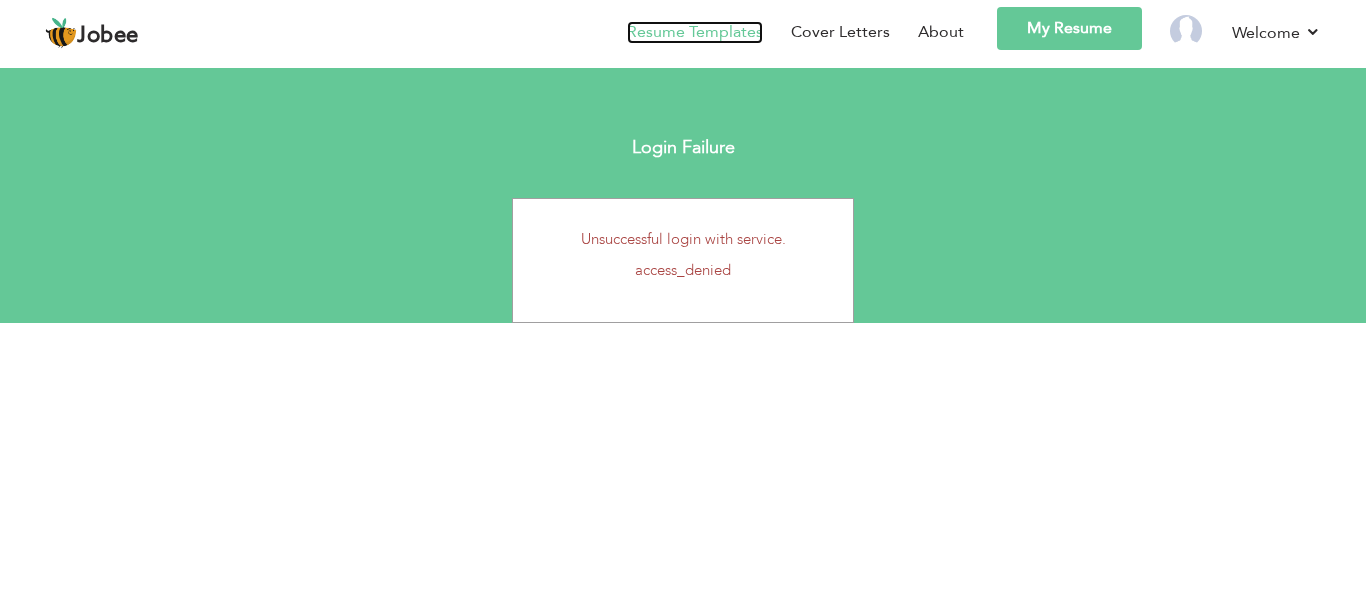click on "Resume Templates" at bounding box center [695, 32] 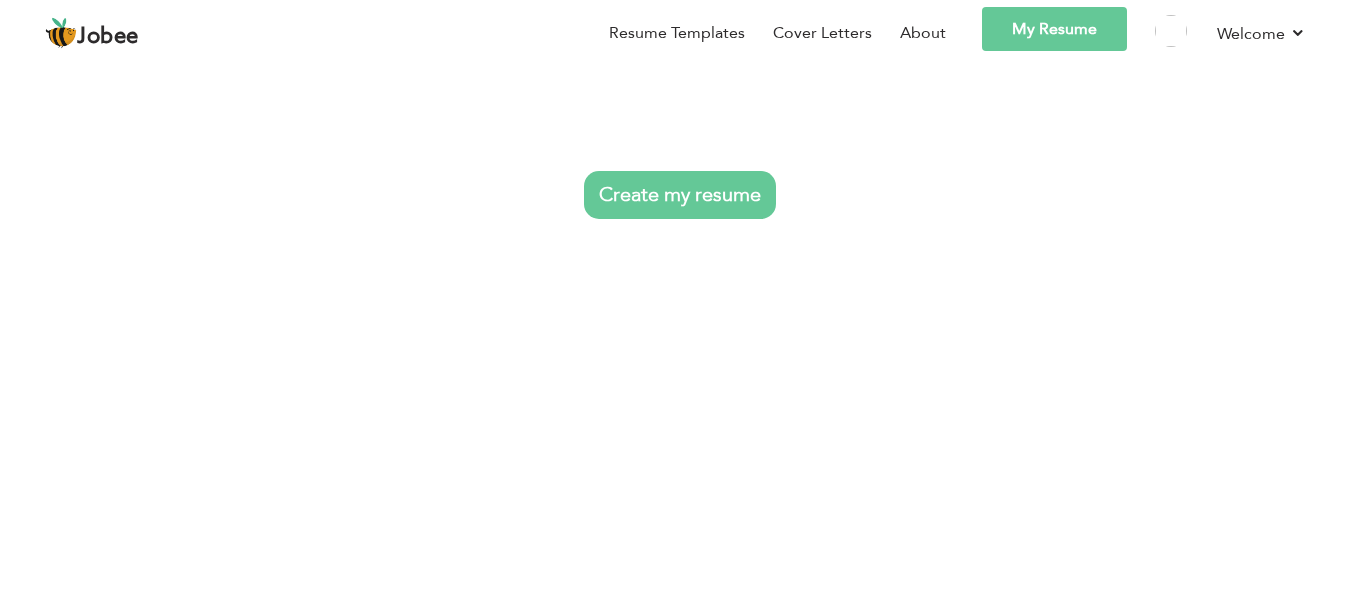 scroll, scrollTop: 0, scrollLeft: 0, axis: both 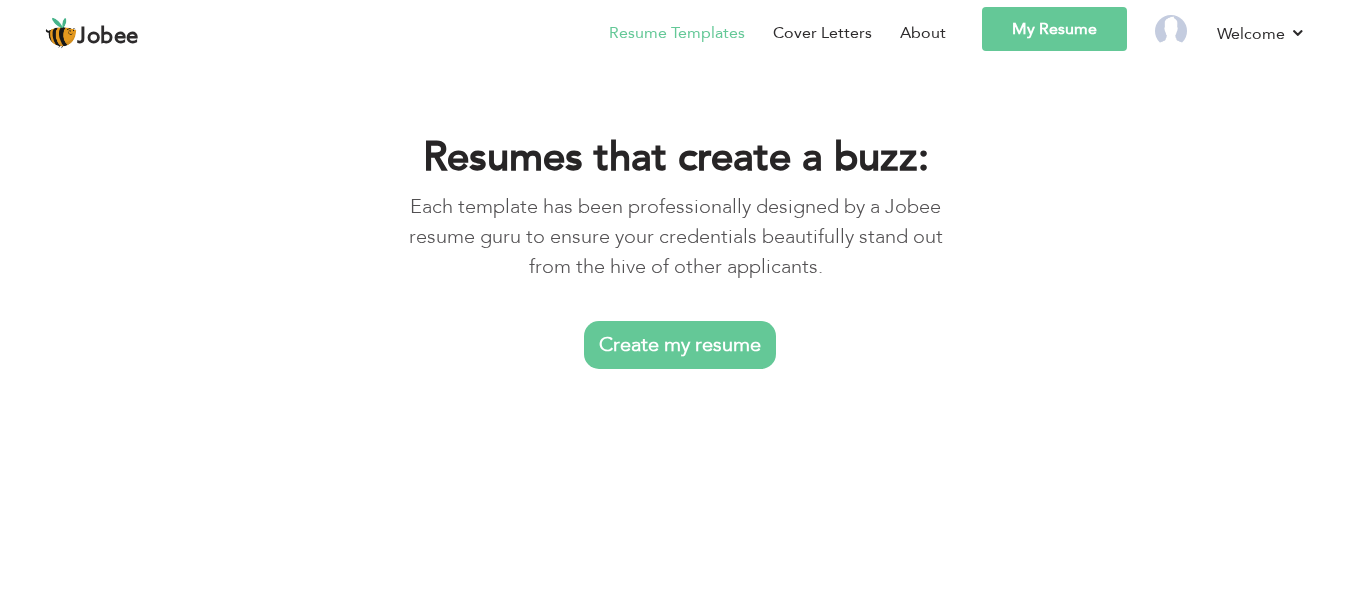 click on "Create my resume" at bounding box center (680, 345) 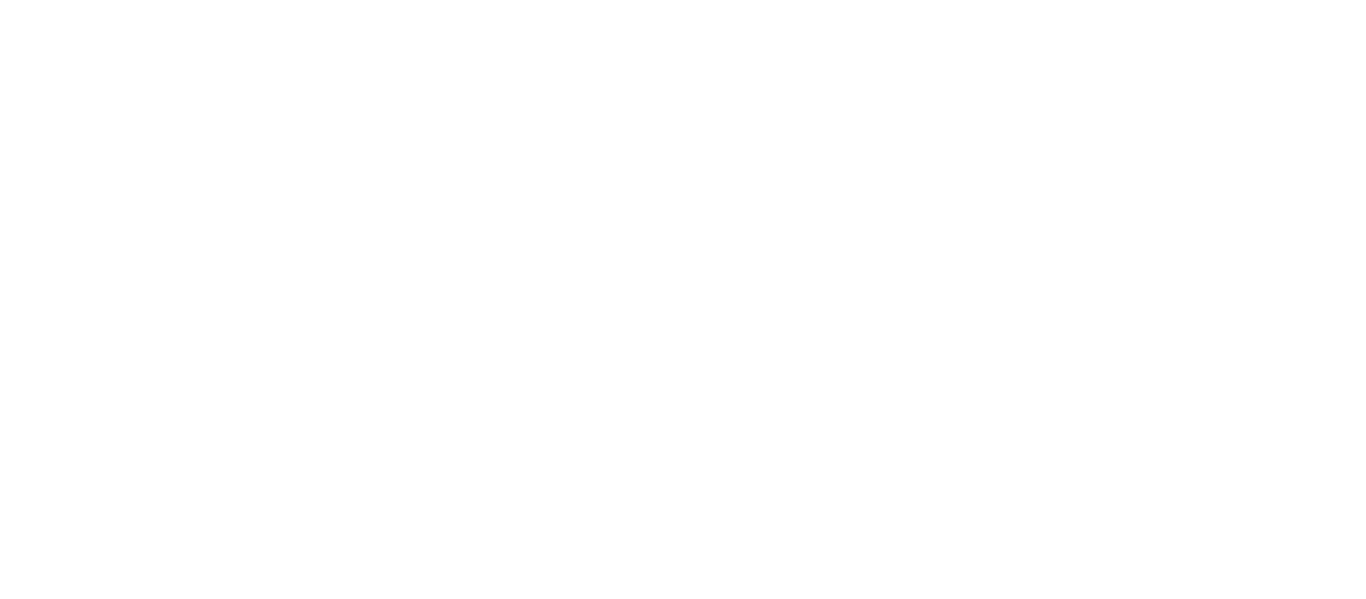 scroll, scrollTop: 0, scrollLeft: 0, axis: both 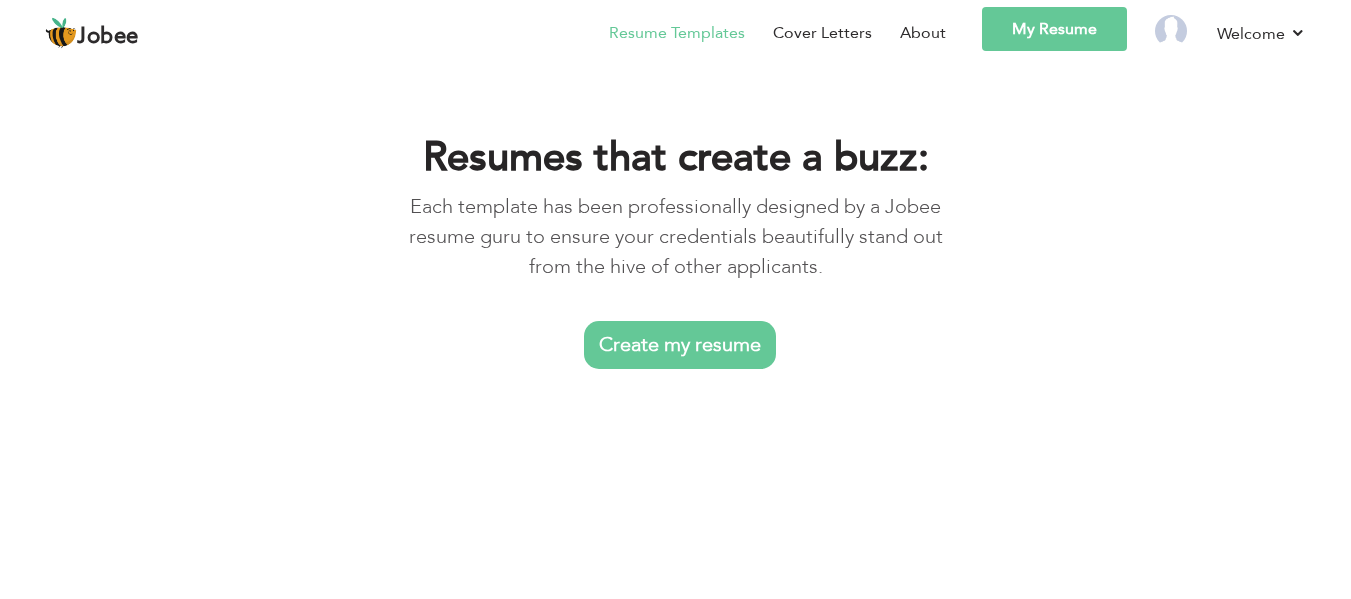 click on "Jobee
Resume Templates
Cover Letters
About
My Resume
Welcome
Settings
Log off" at bounding box center (675, 36) 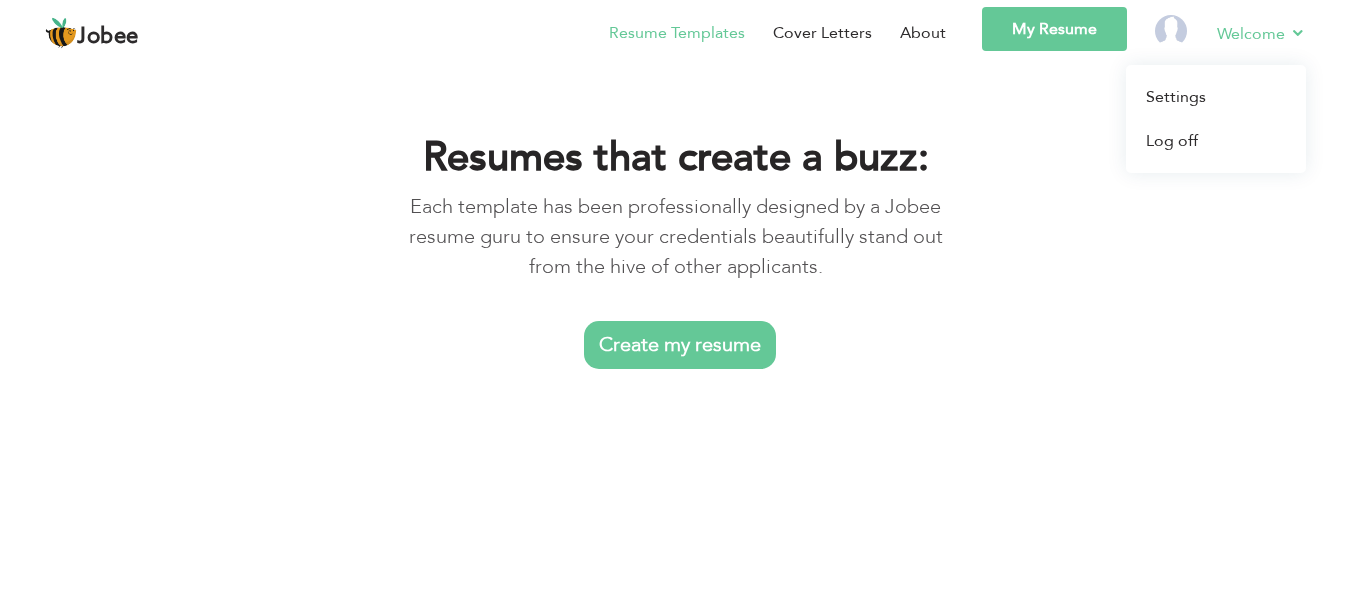 click on "Welcome" at bounding box center (1261, 33) 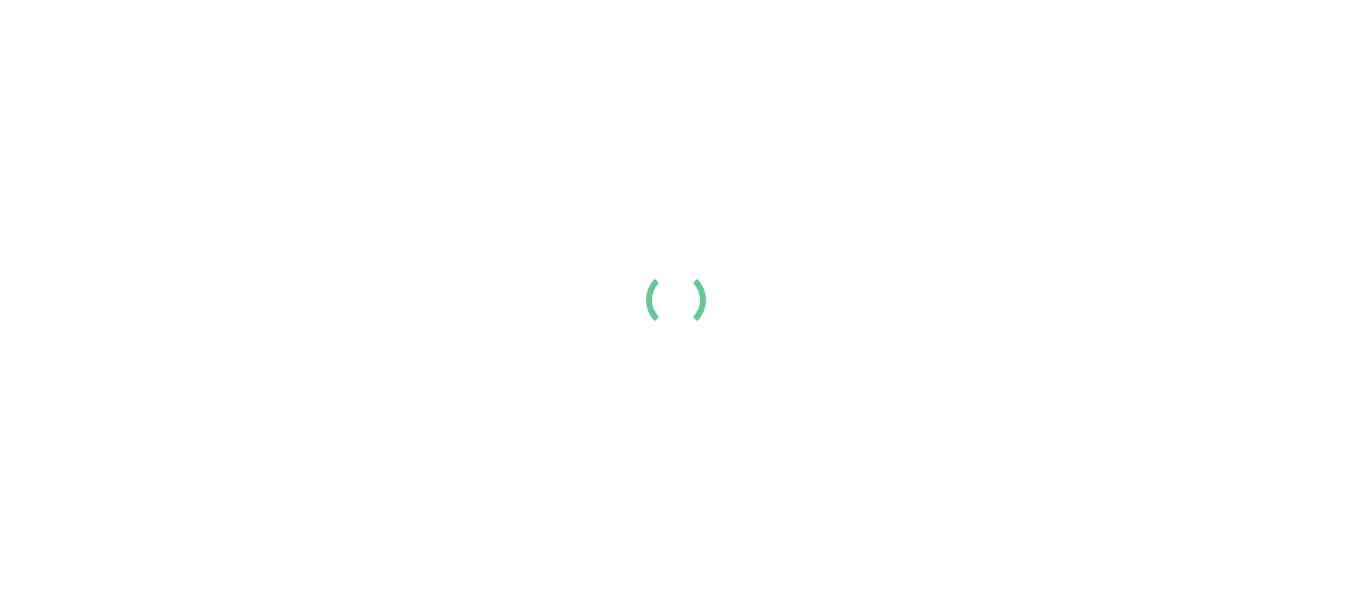 scroll, scrollTop: 0, scrollLeft: 0, axis: both 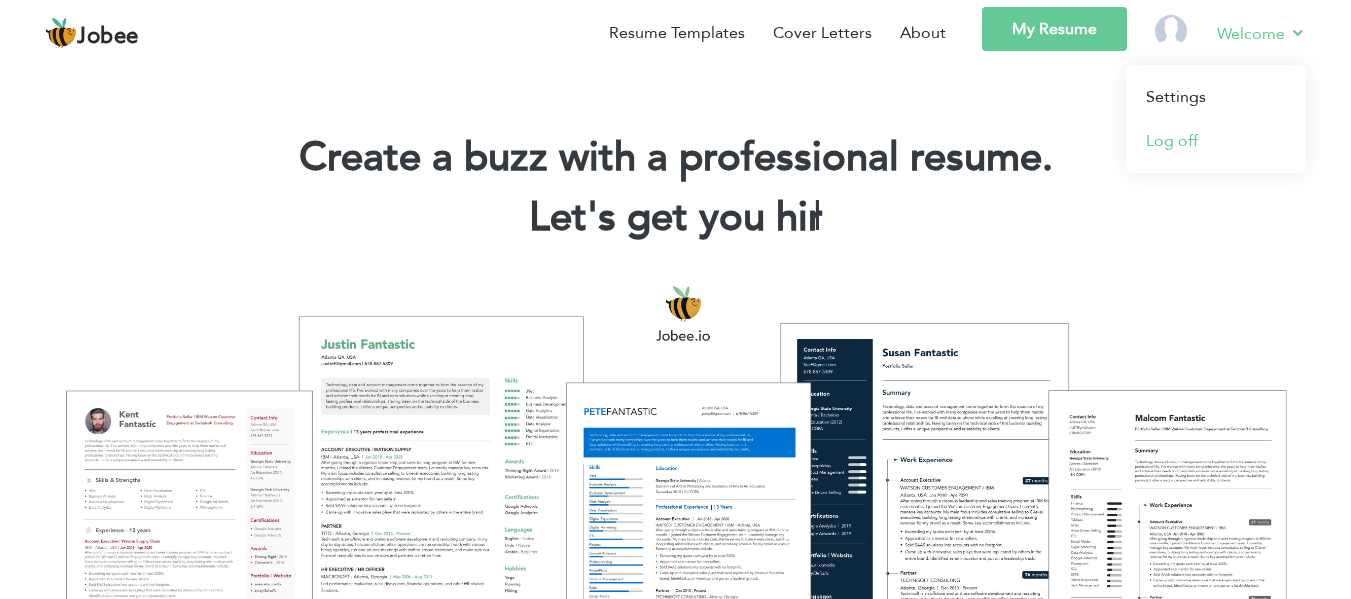 click on "Log off" at bounding box center [1216, 141] 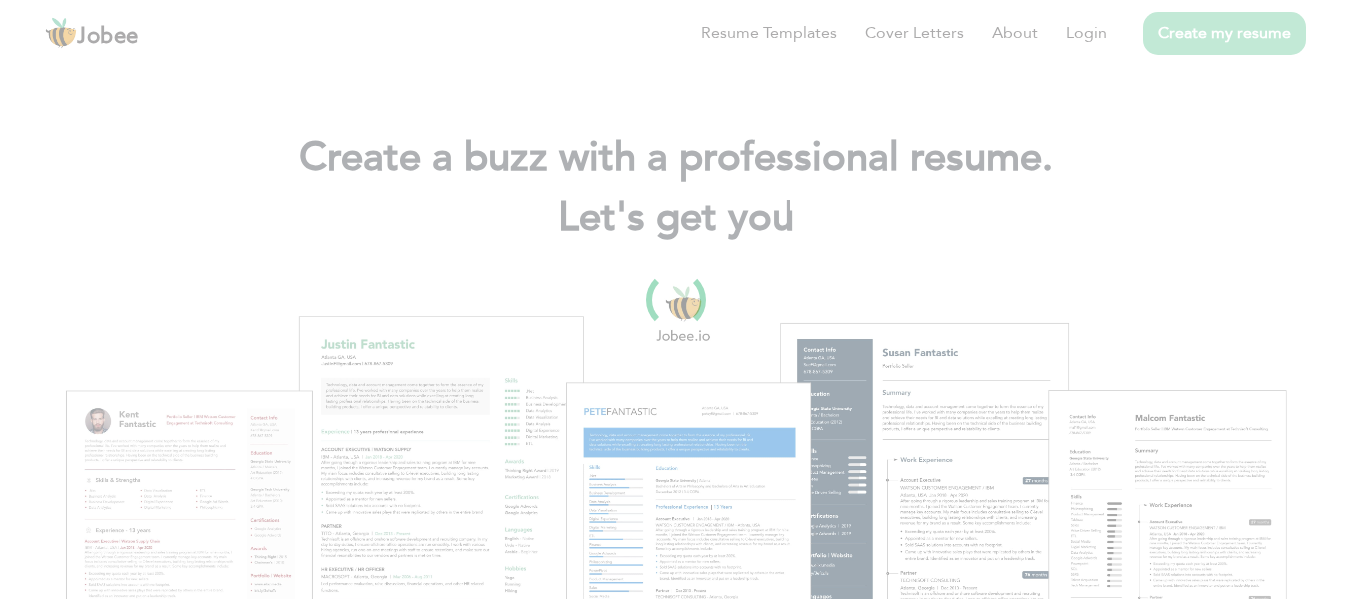 scroll, scrollTop: 0, scrollLeft: 0, axis: both 